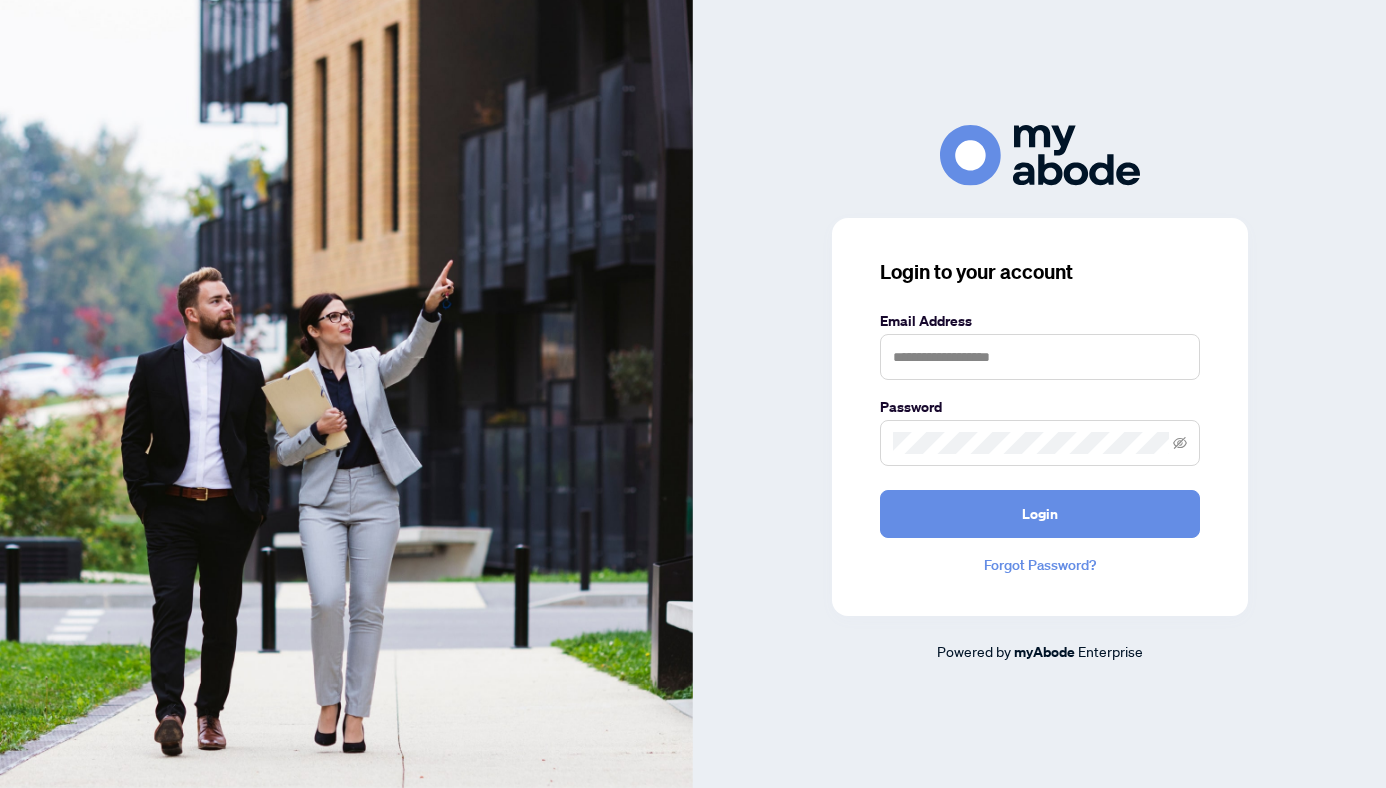 scroll, scrollTop: 0, scrollLeft: 0, axis: both 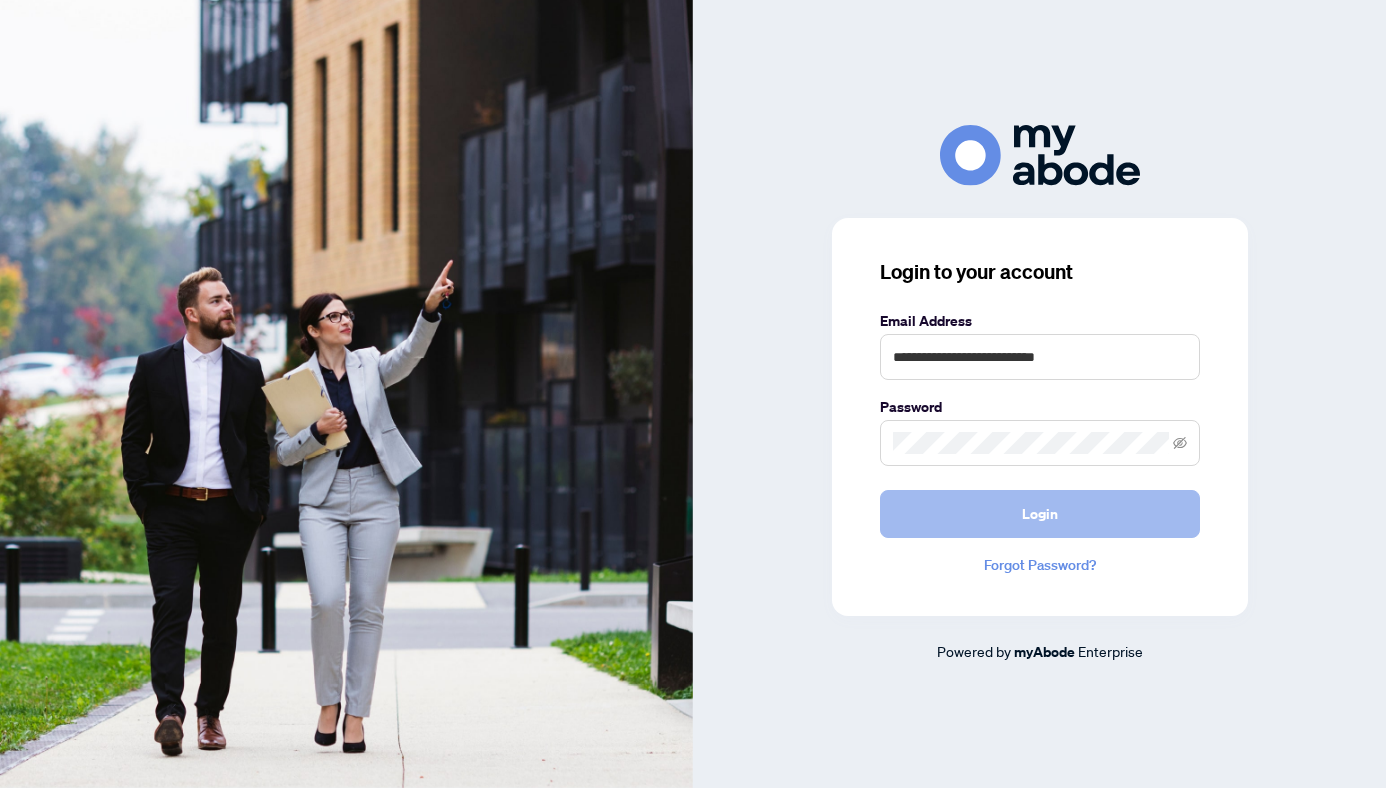 click on "Login" at bounding box center [1040, 514] 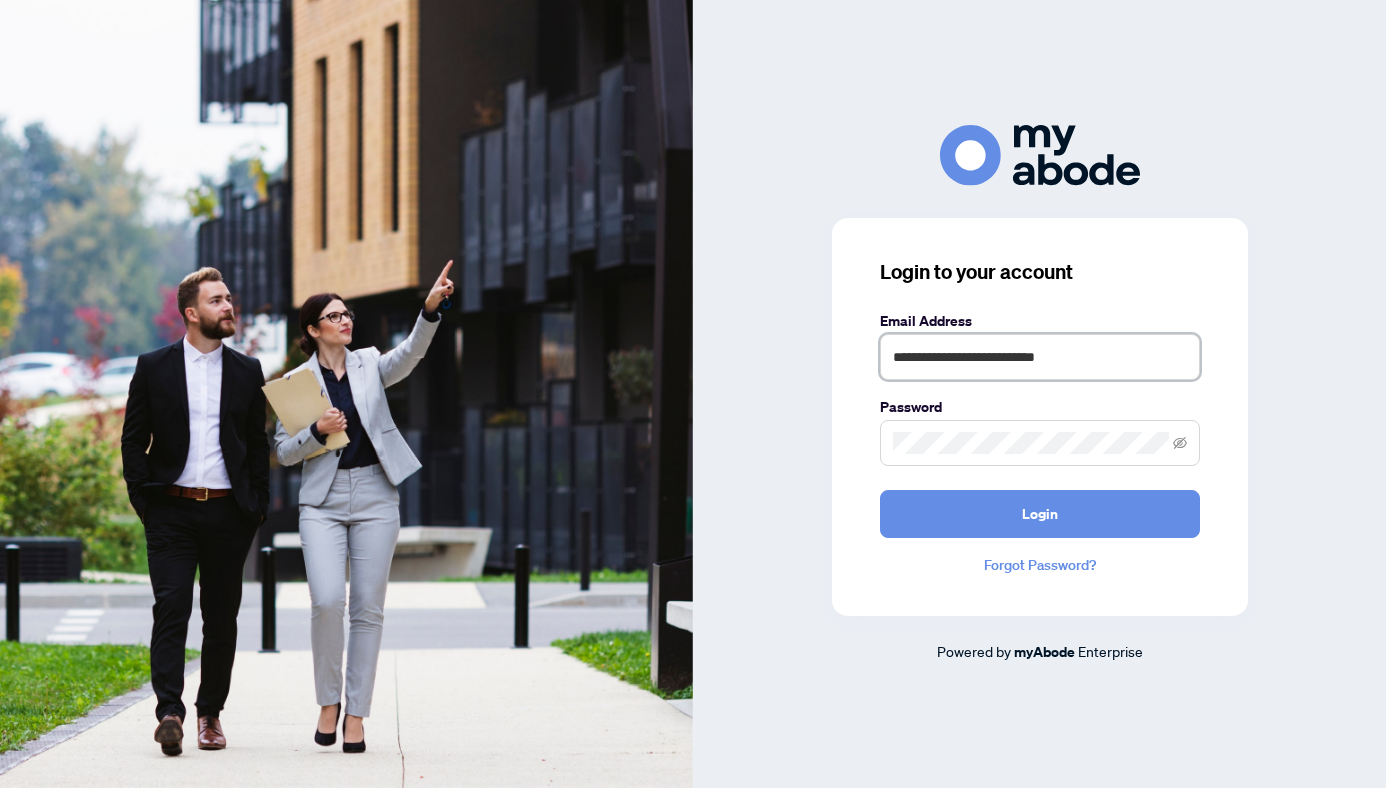 click on "**********" at bounding box center [1040, 357] 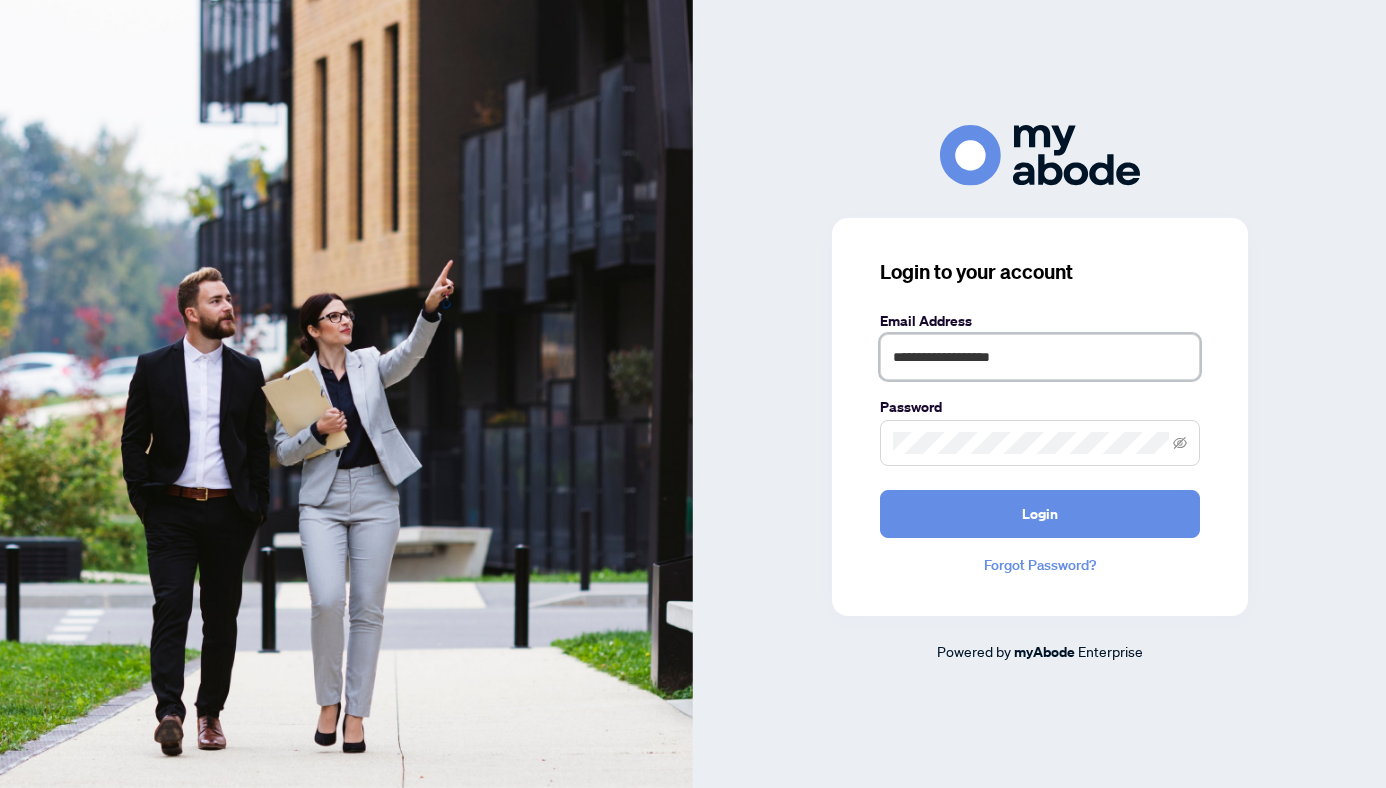 type on "**********" 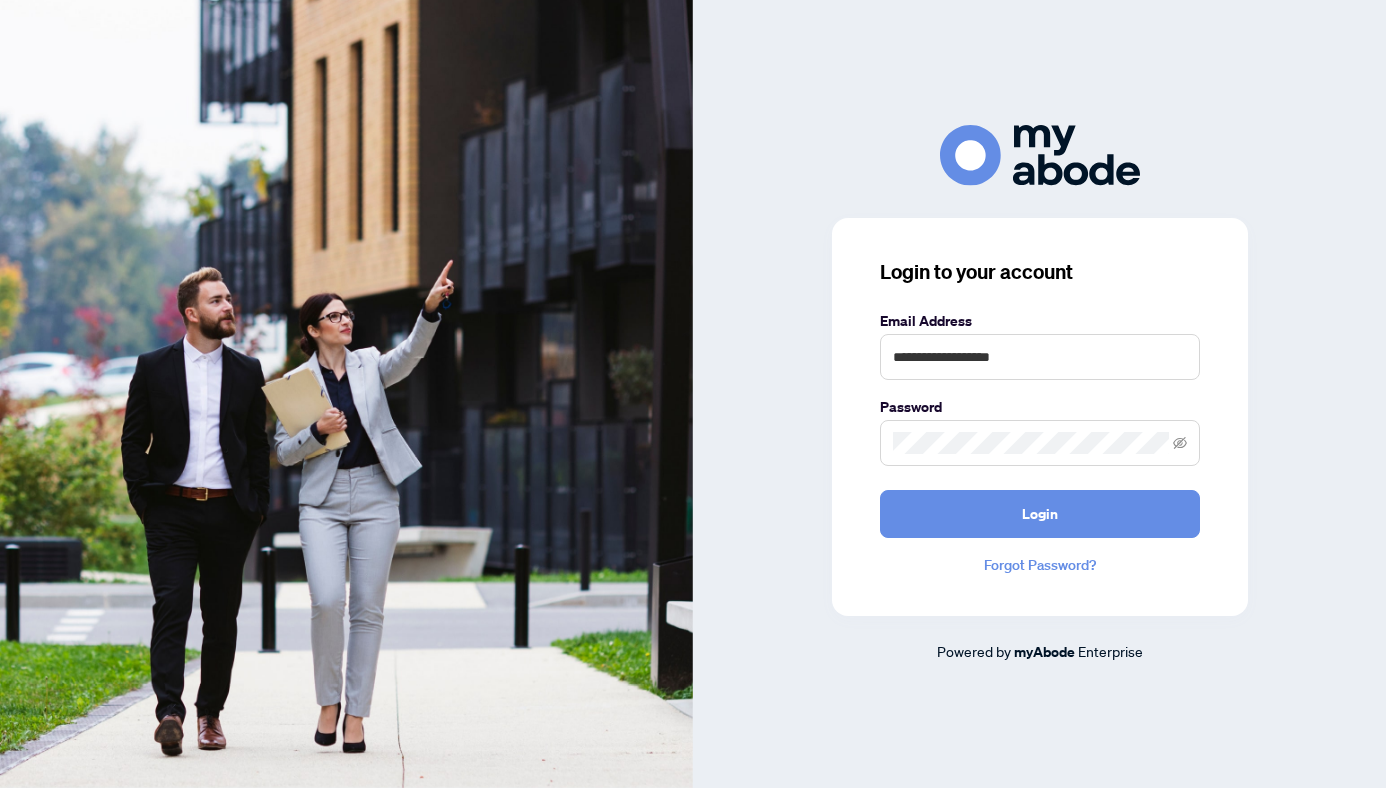 click at bounding box center [1040, 443] 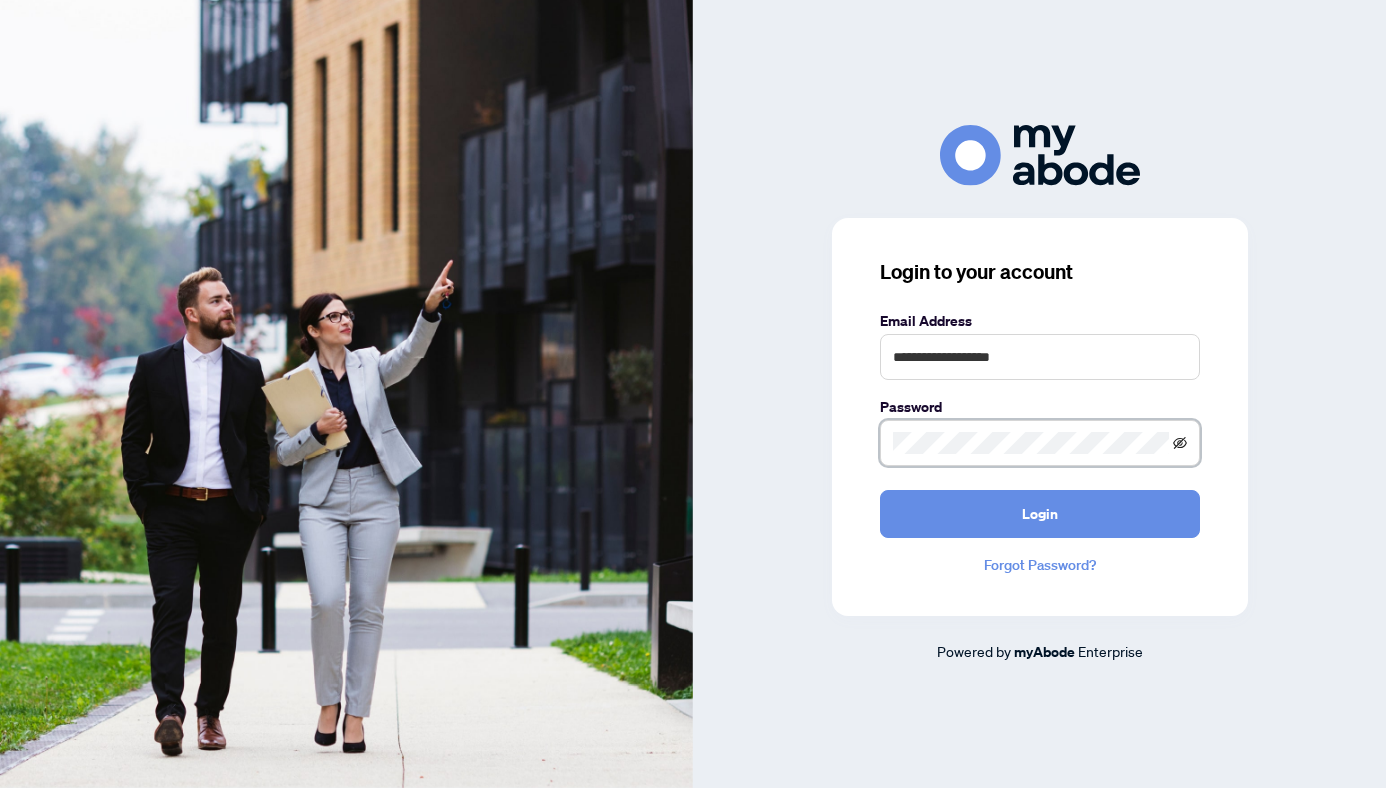 click 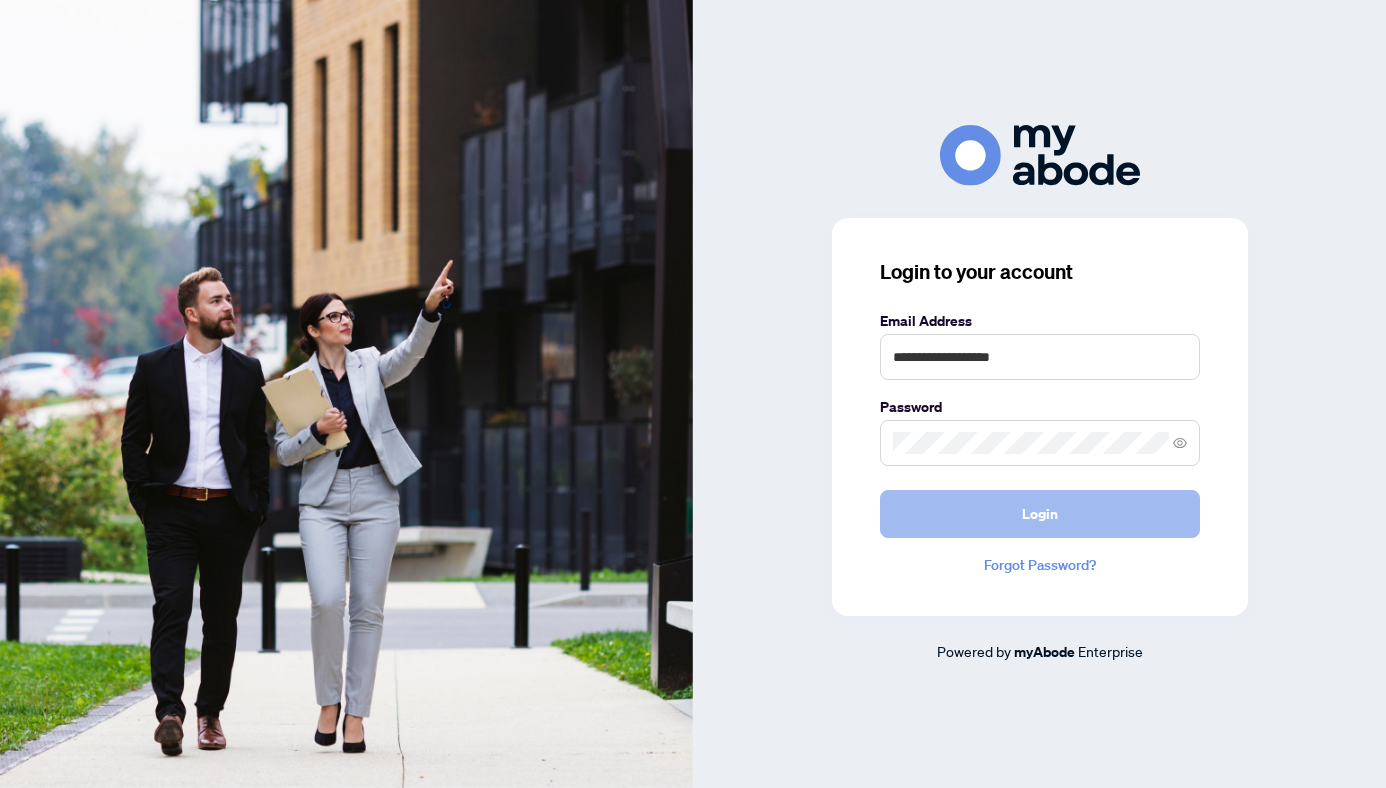 click on "Login" at bounding box center (1040, 514) 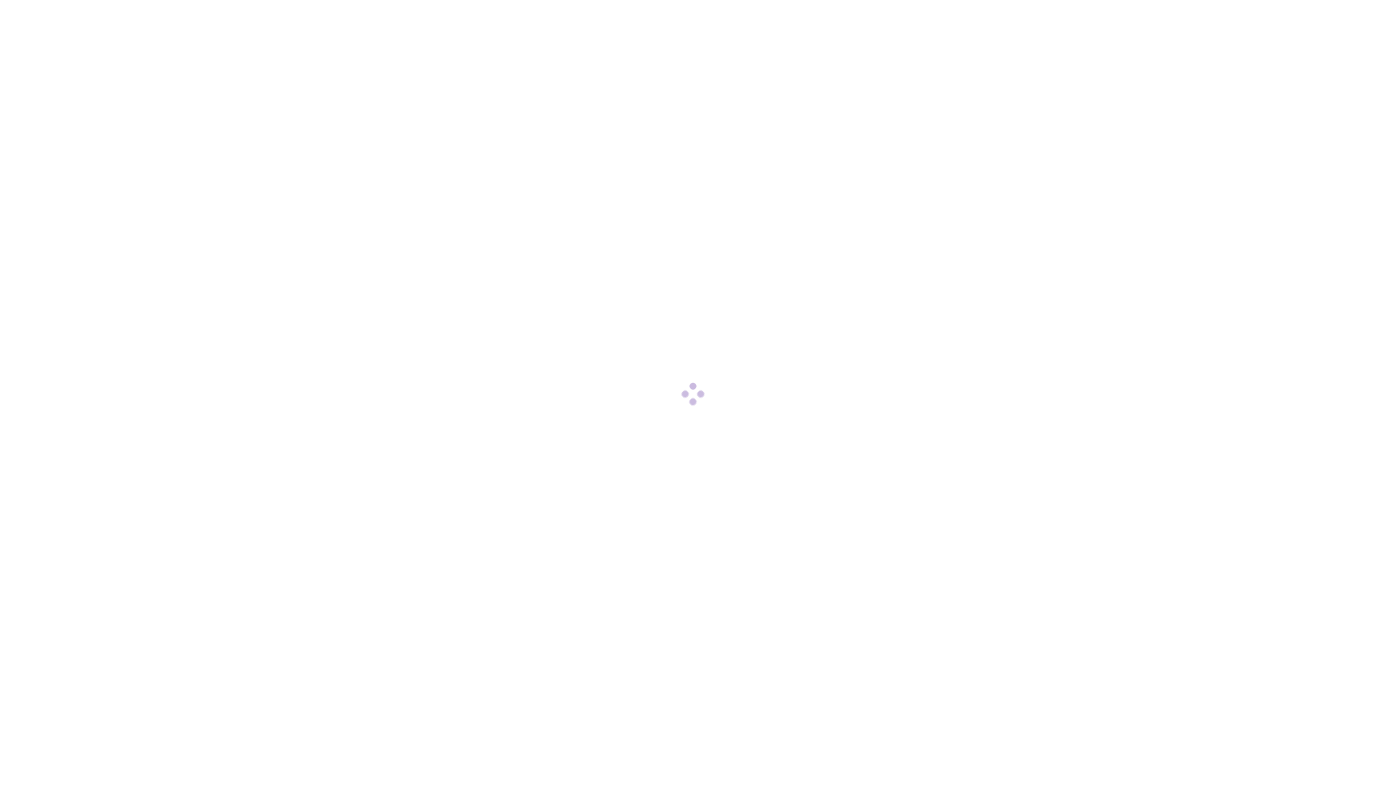 scroll, scrollTop: 0, scrollLeft: 0, axis: both 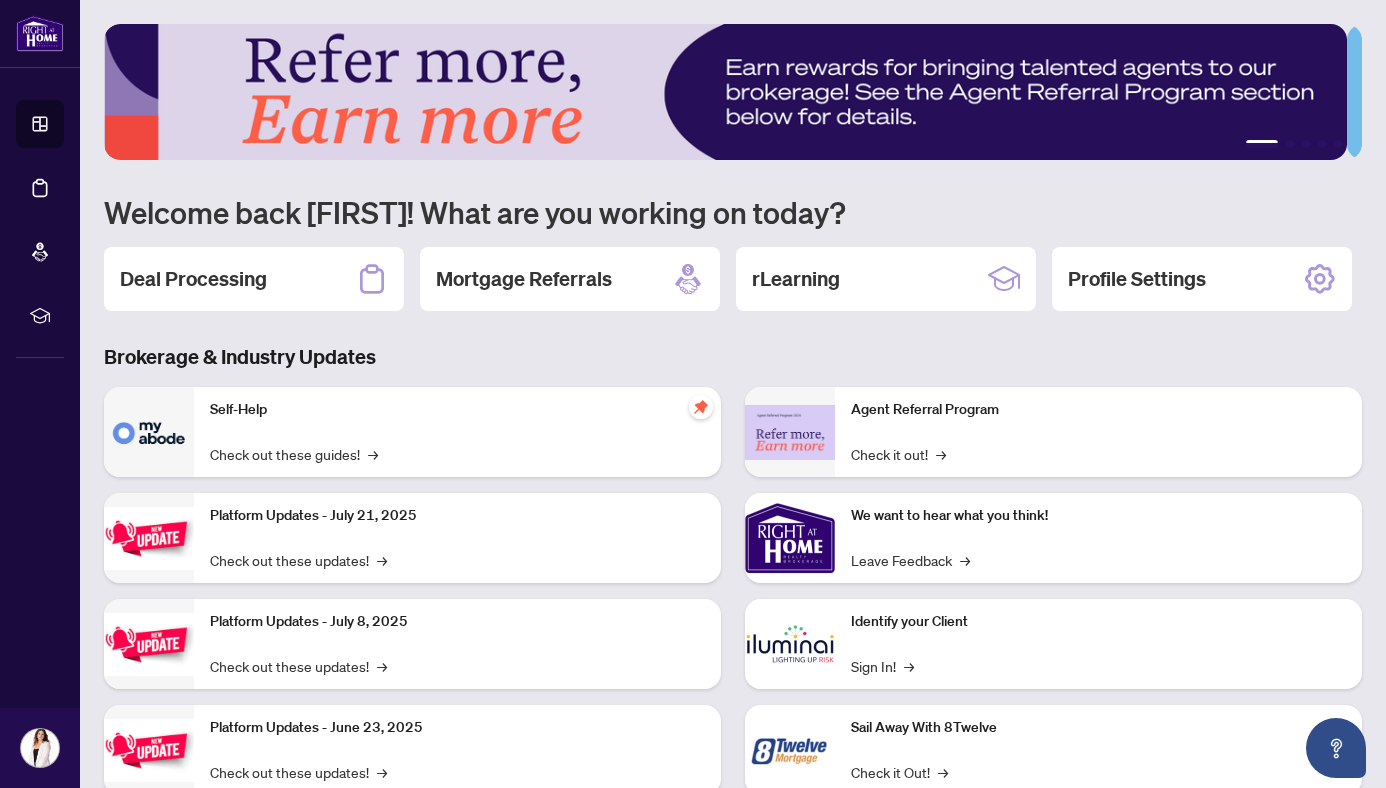click 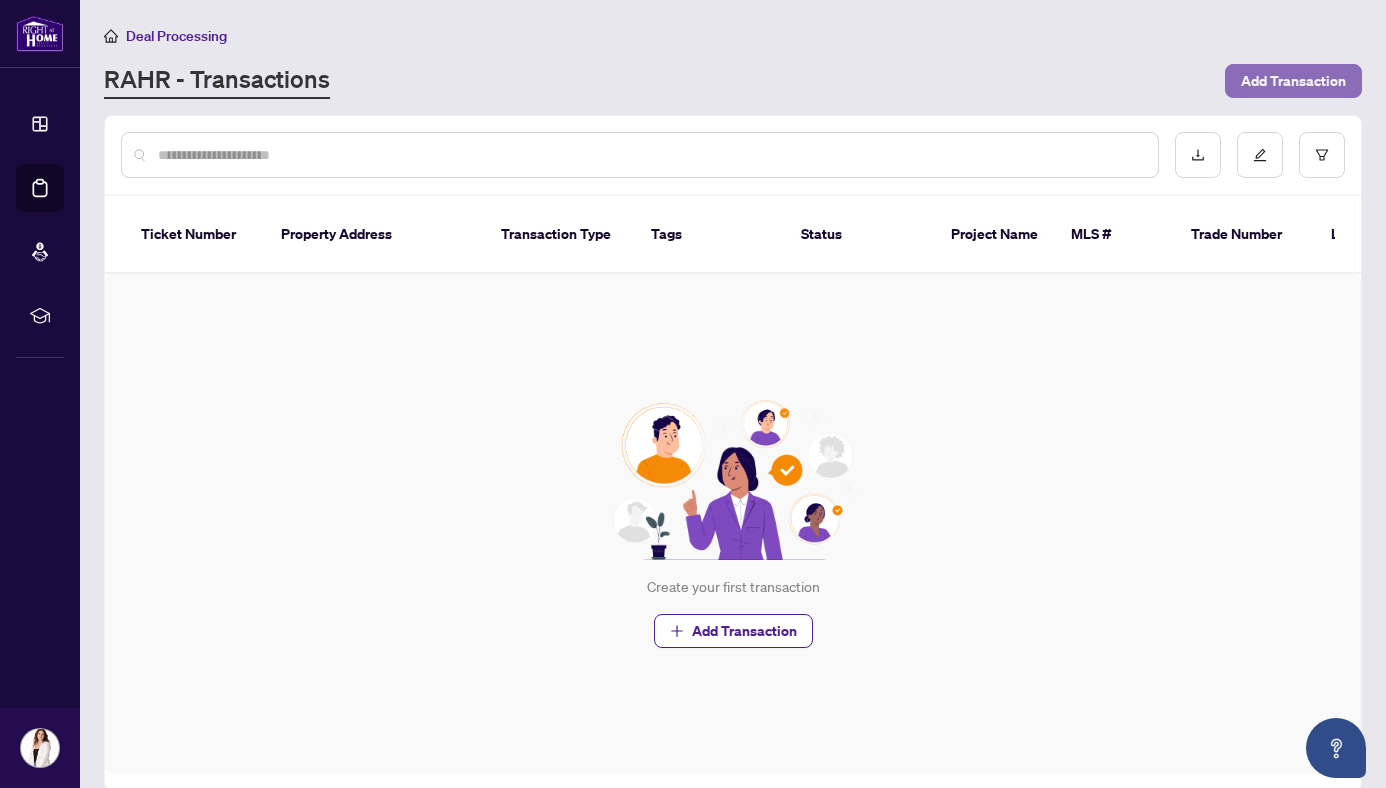 click on "Add Transaction" at bounding box center (1293, 81) 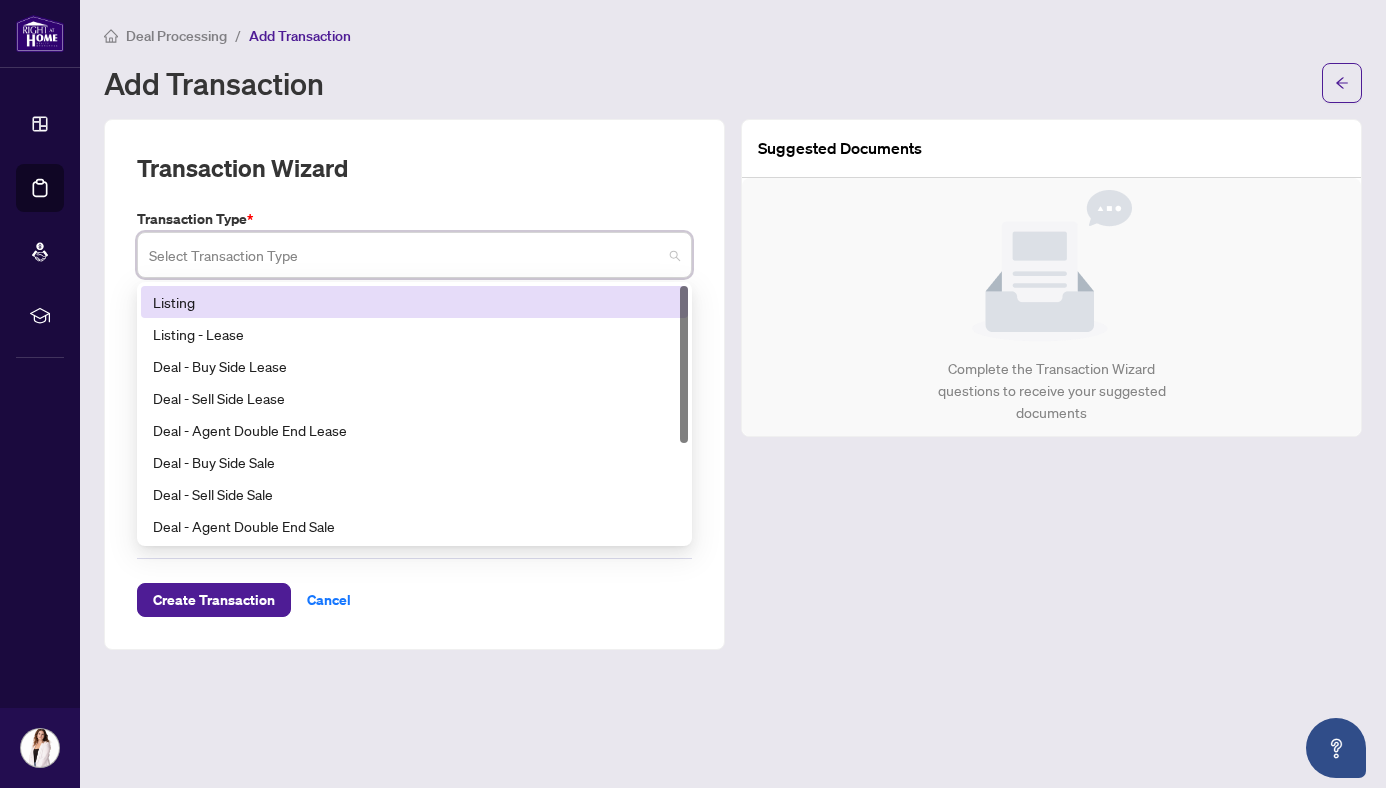 click at bounding box center [405, 258] 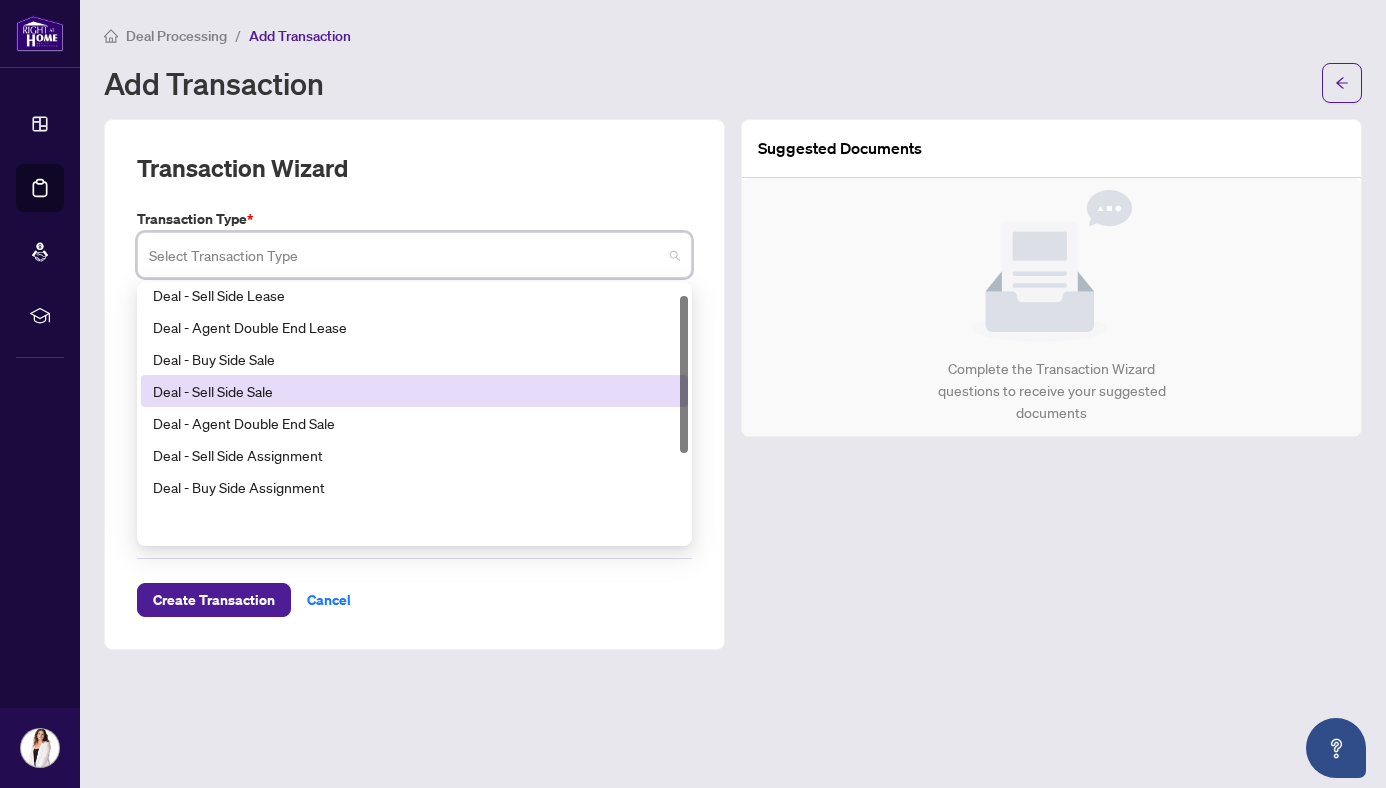 scroll, scrollTop: 0, scrollLeft: 0, axis: both 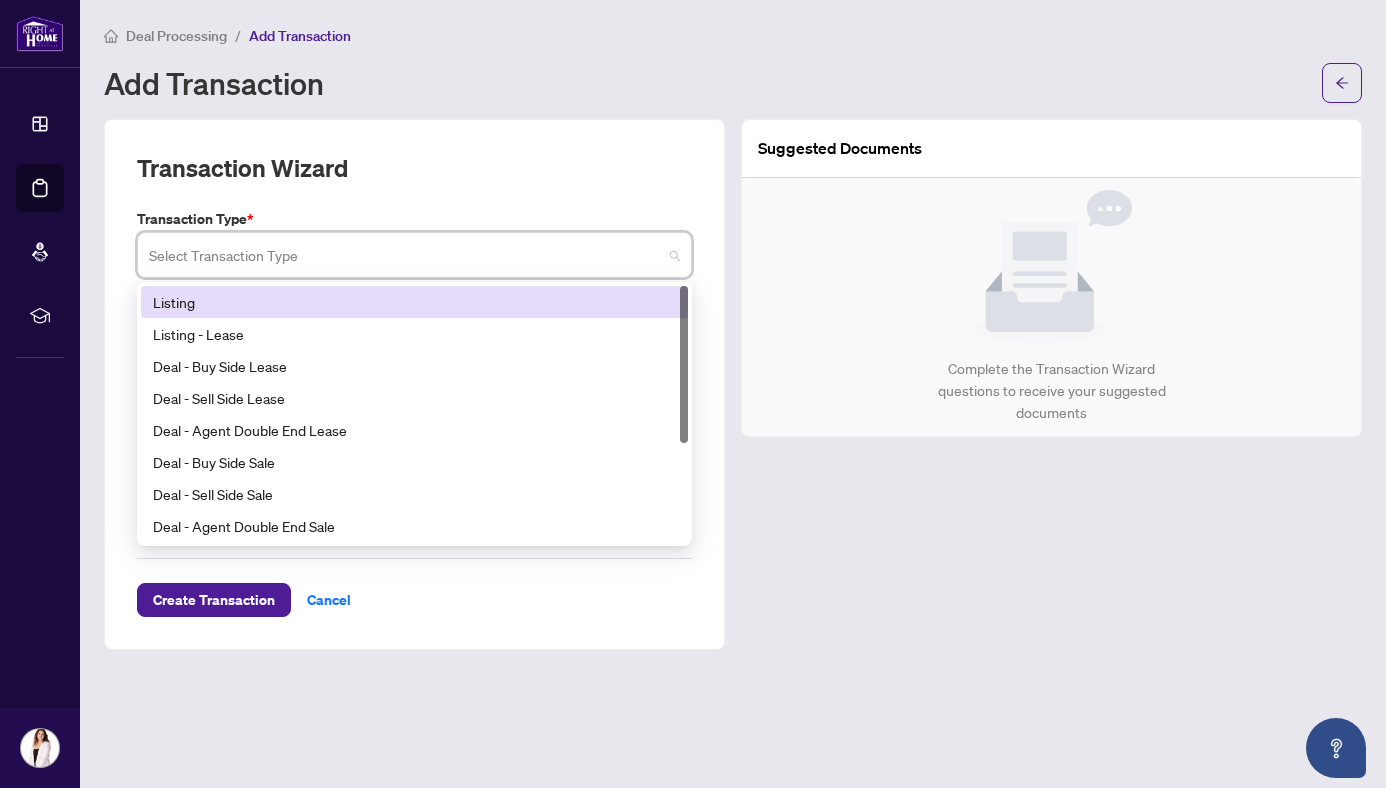 click on "Listing" at bounding box center [414, 302] 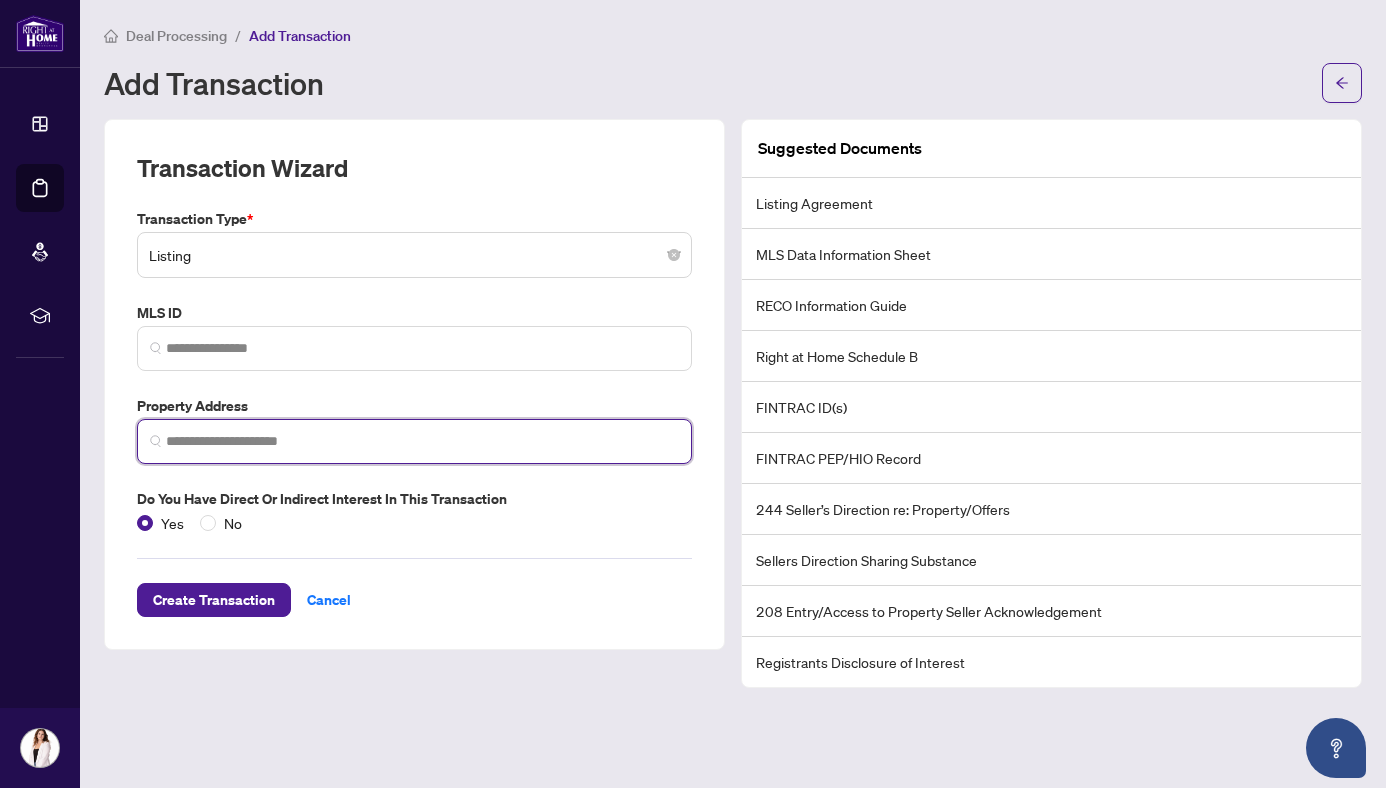 click at bounding box center (422, 441) 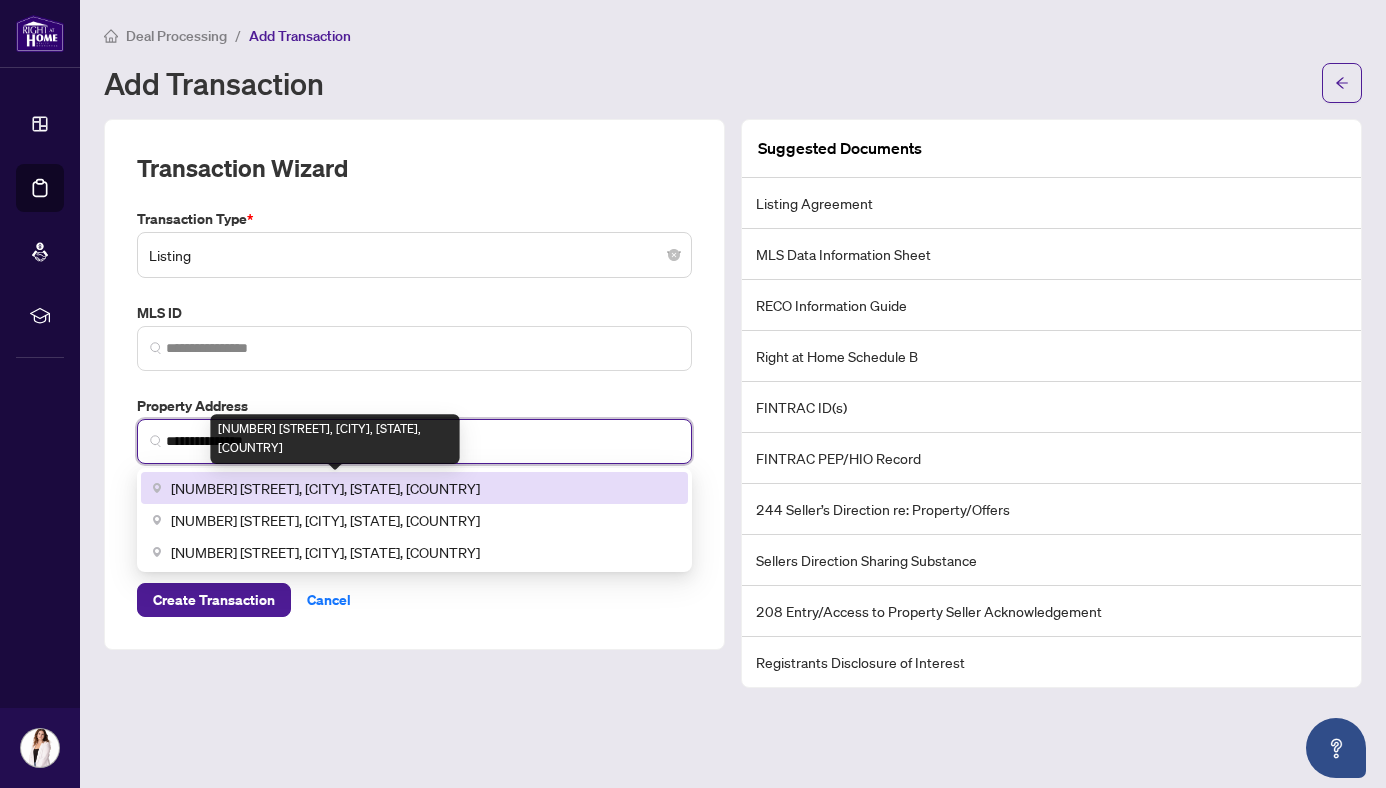 click on "[NUMBER] [STREET], [CITY], [STATE], [COUNTRY]" at bounding box center [325, 488] 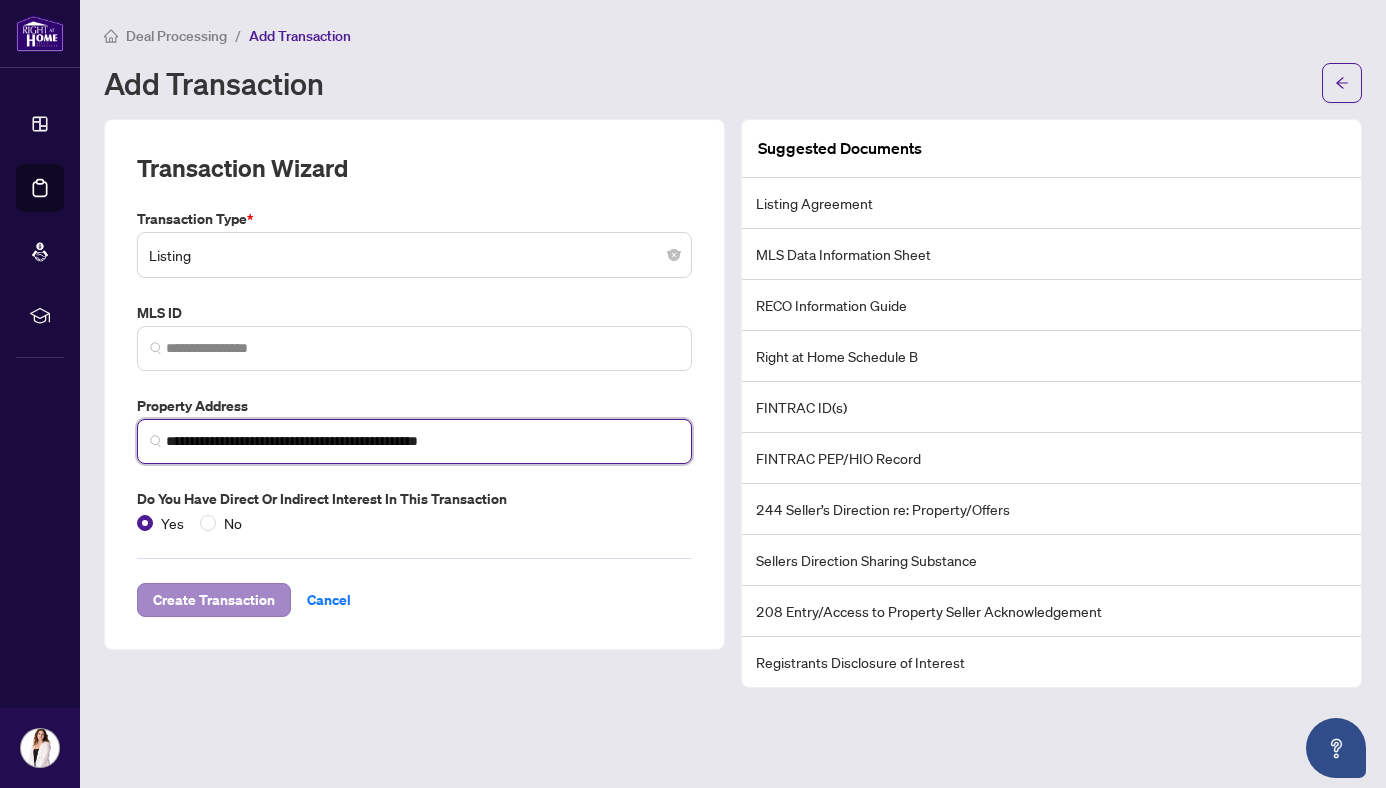 type on "**********" 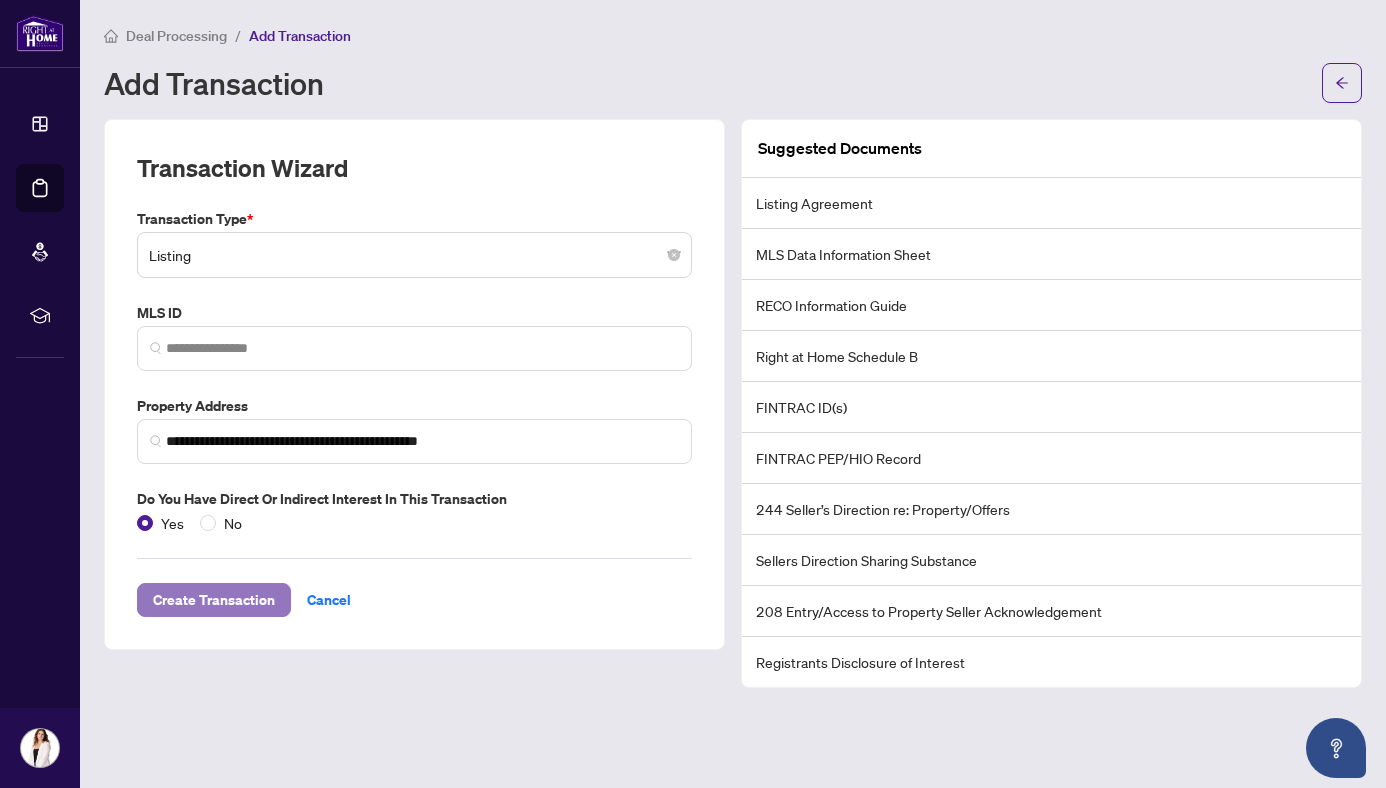 click on "Create Transaction" at bounding box center (214, 600) 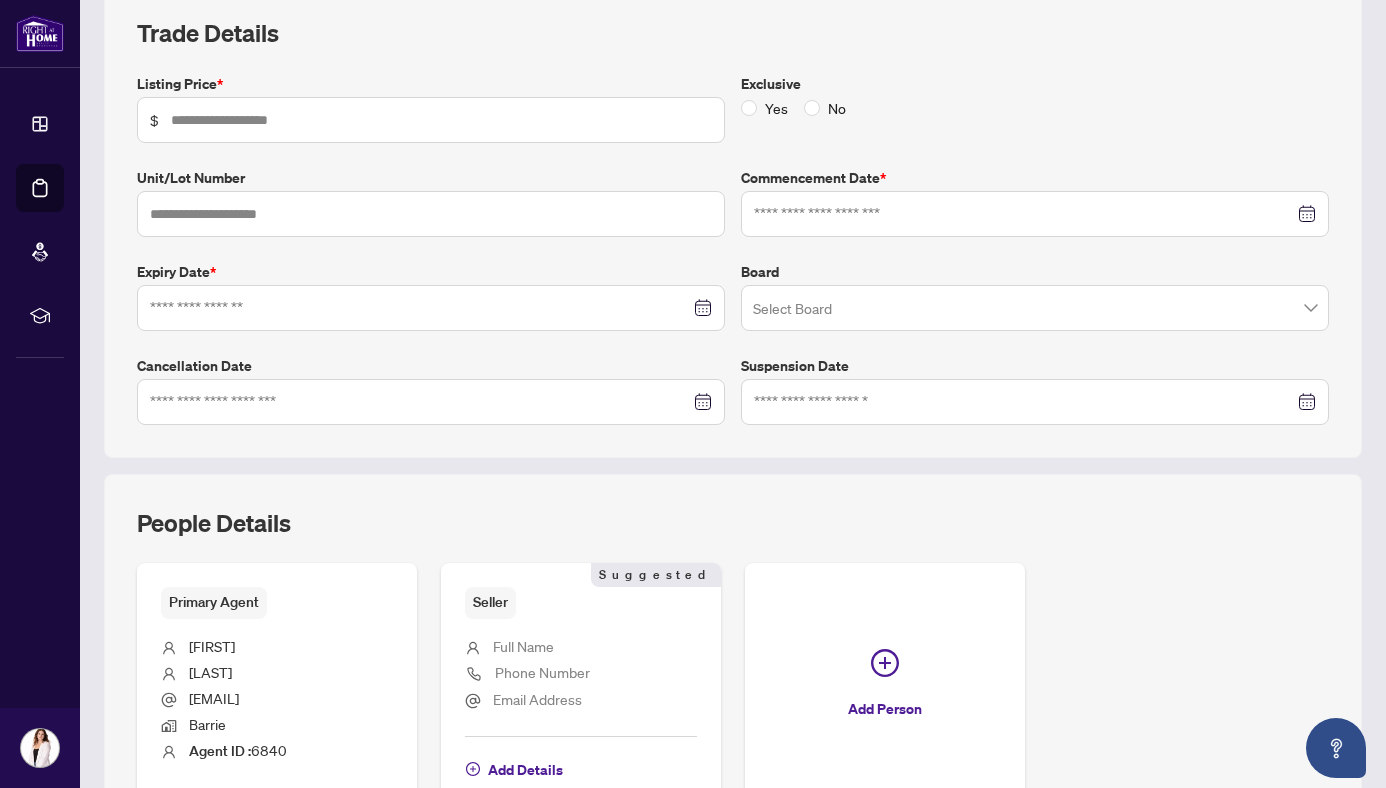 scroll, scrollTop: 488, scrollLeft: 0, axis: vertical 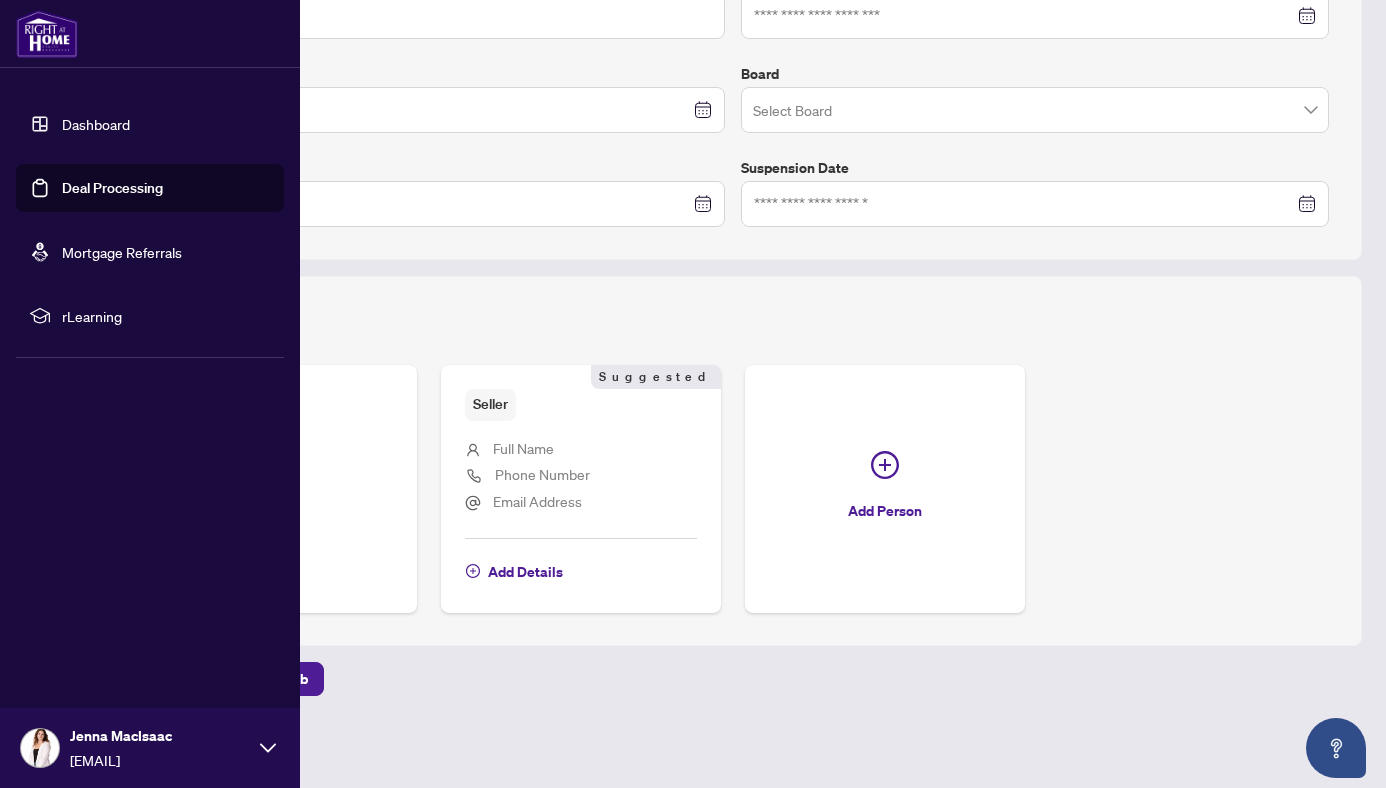 click on "Dashboard" at bounding box center (96, 124) 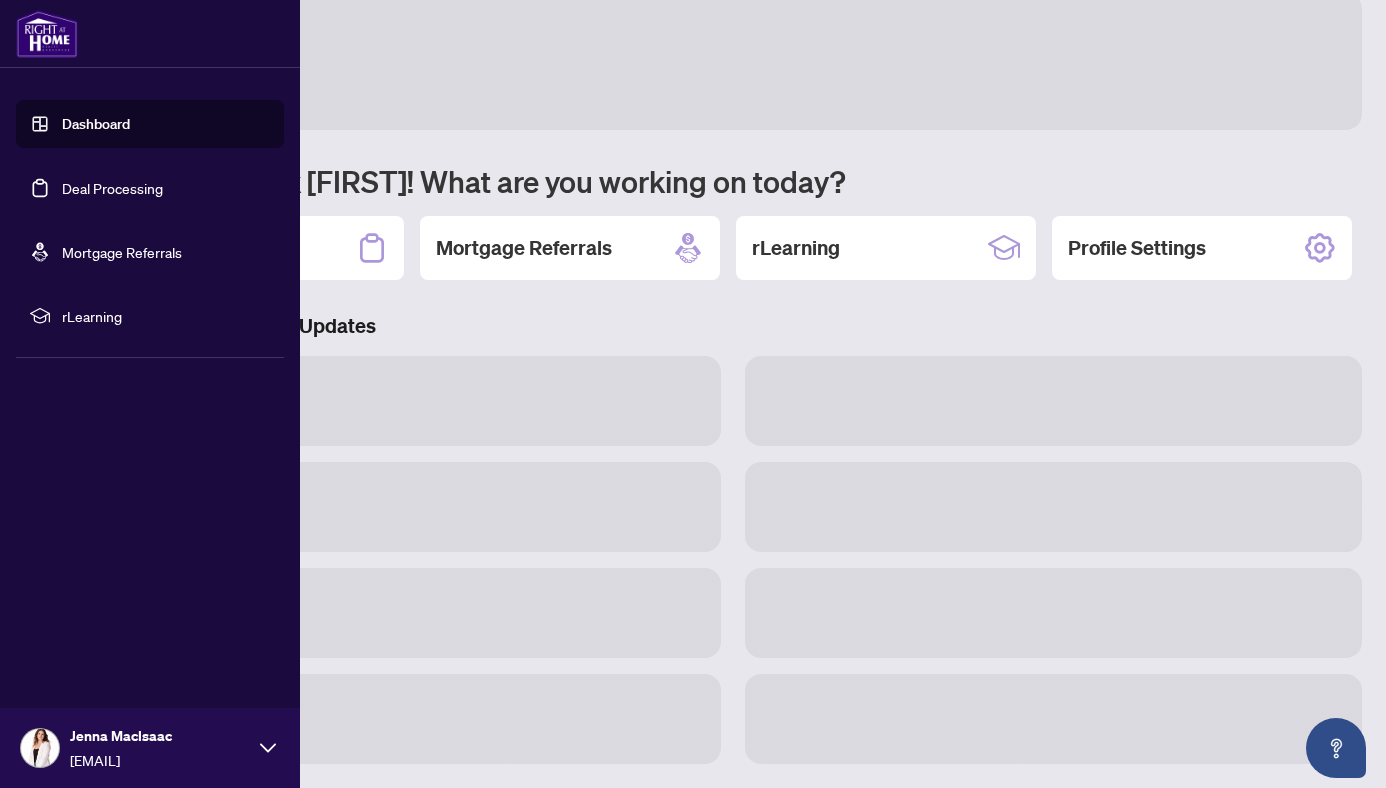 scroll, scrollTop: 109, scrollLeft: 0, axis: vertical 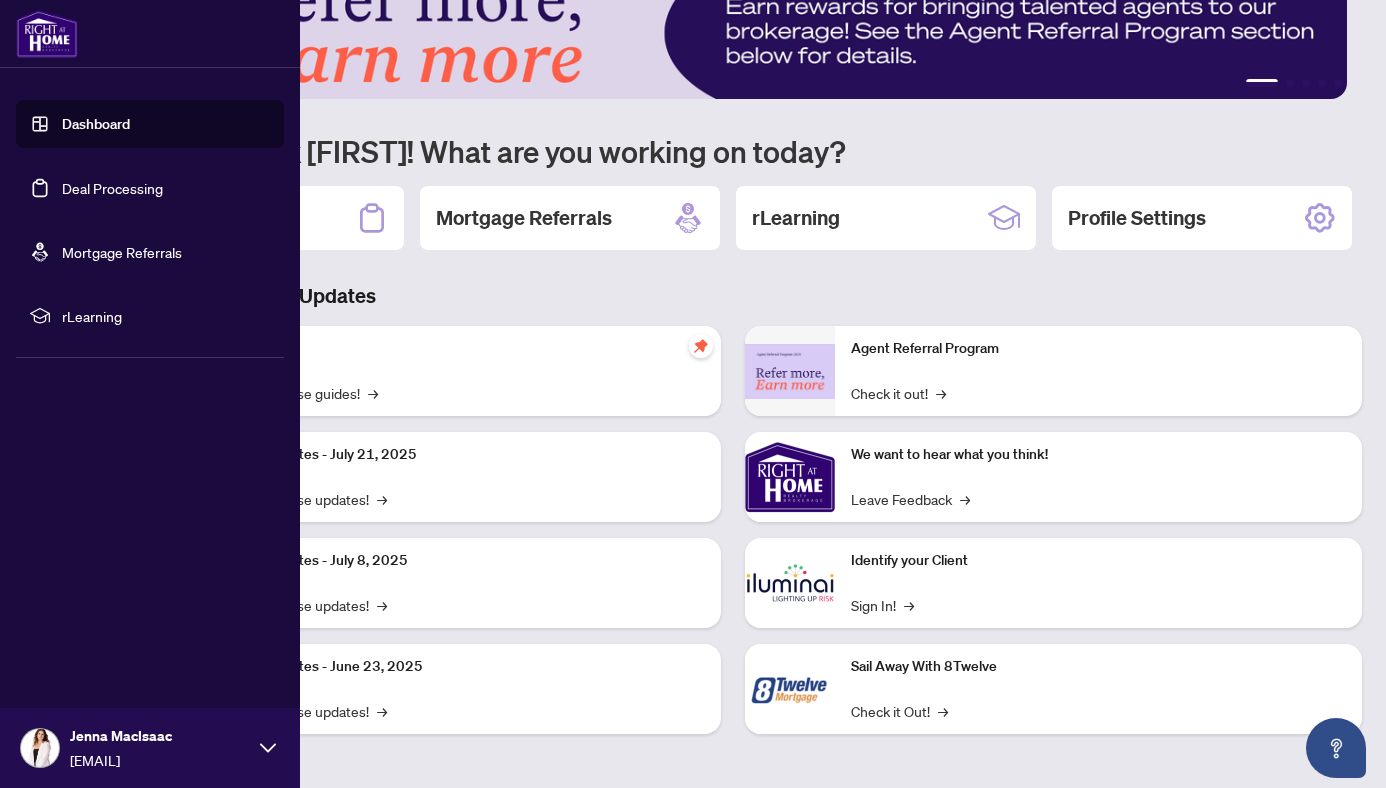 click on "Deal Processing" at bounding box center [112, 188] 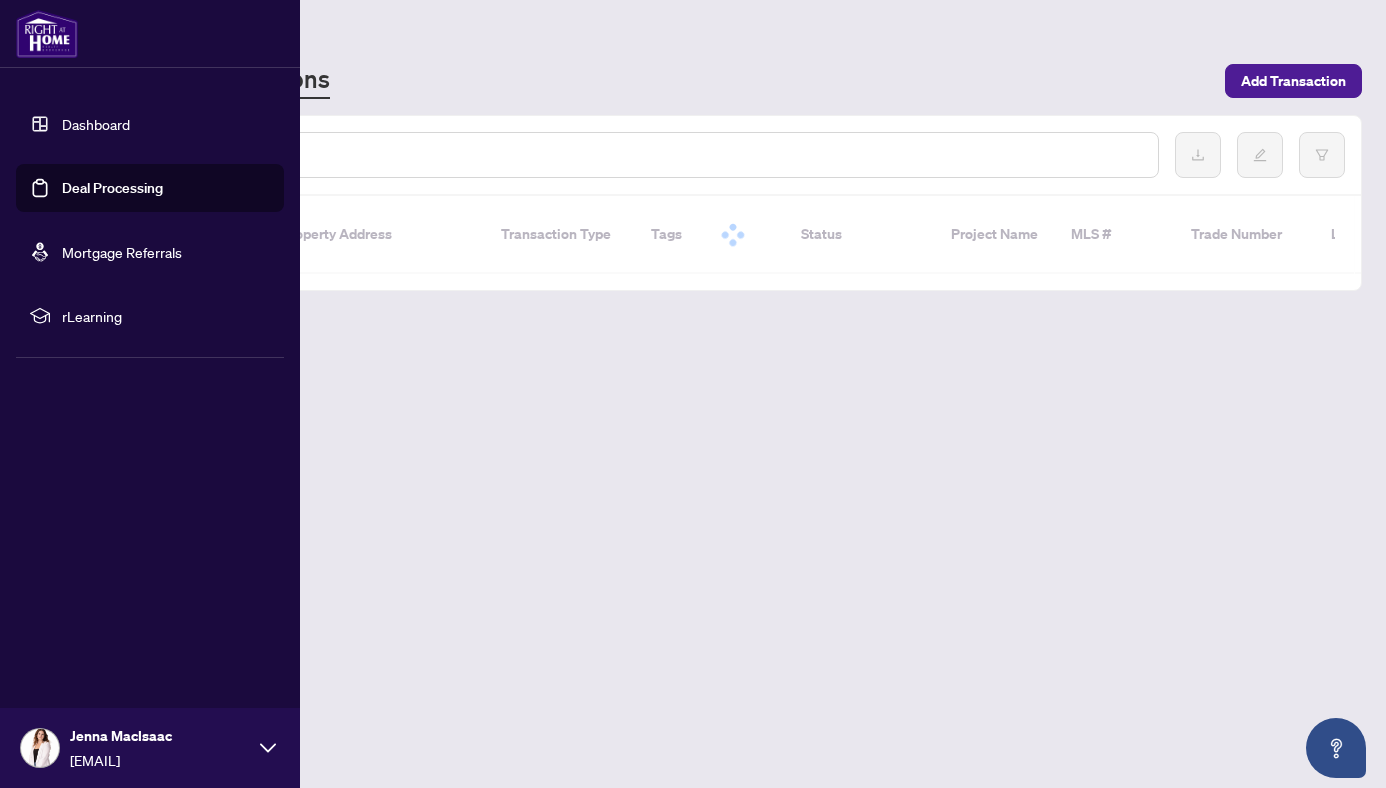 scroll, scrollTop: 0, scrollLeft: 0, axis: both 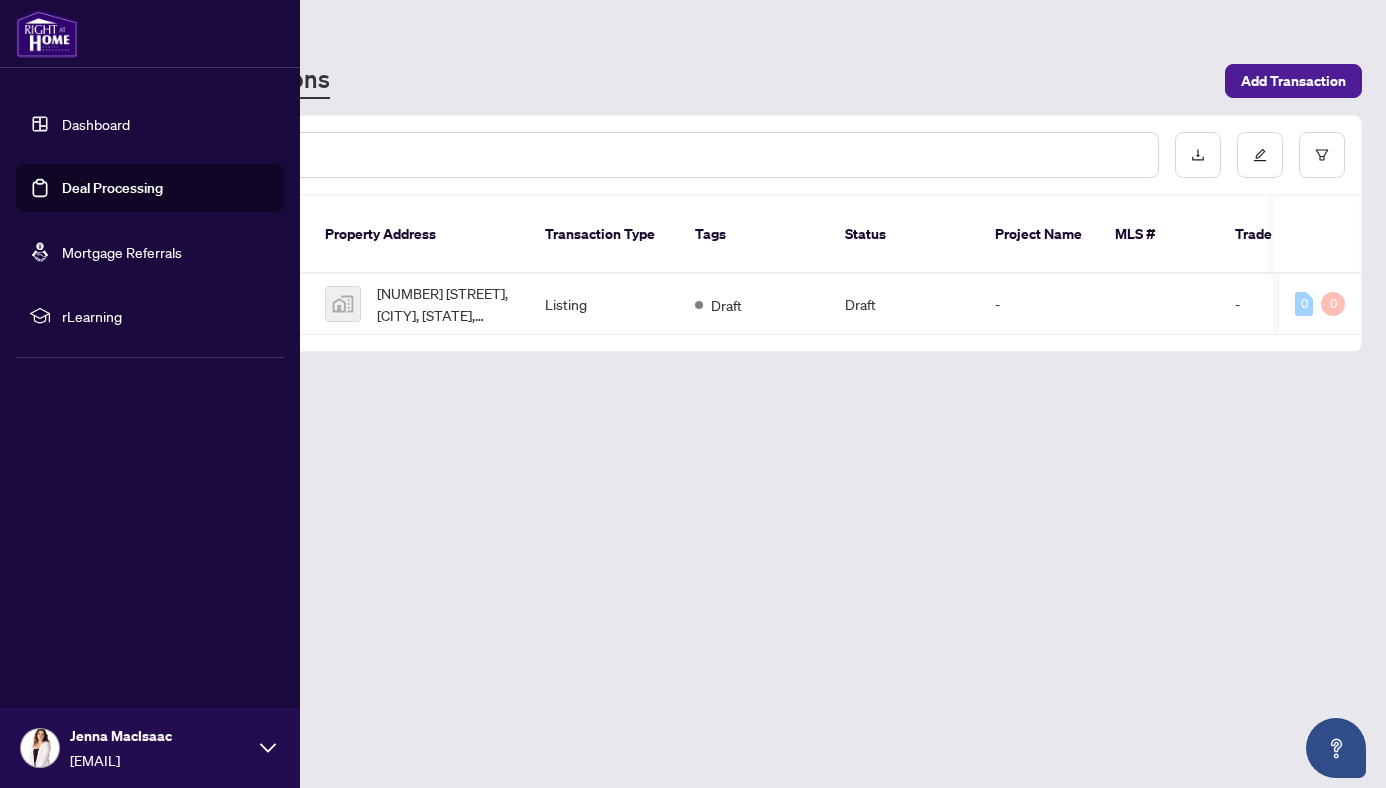 click on "Dashboard" at bounding box center [96, 124] 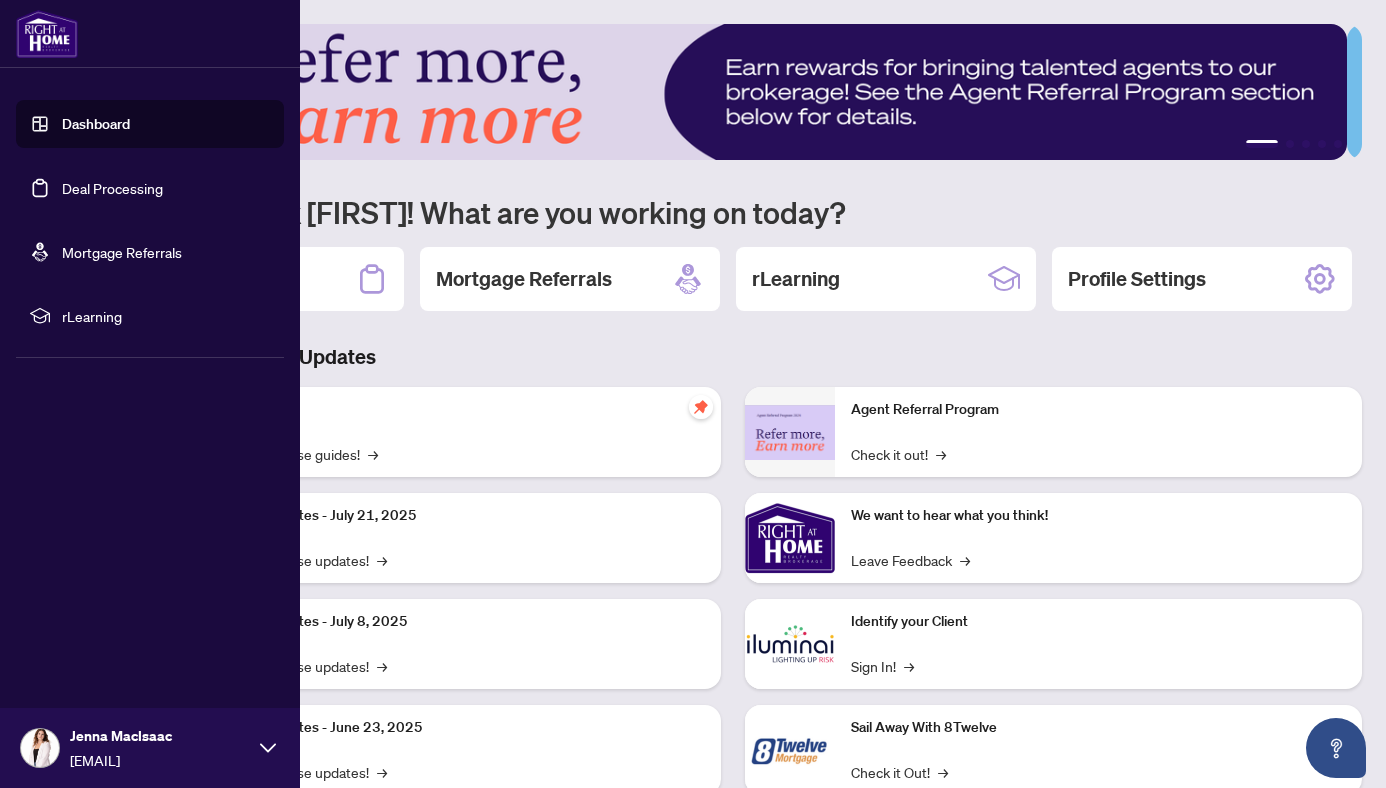 click on "Deal Processing" at bounding box center [112, 188] 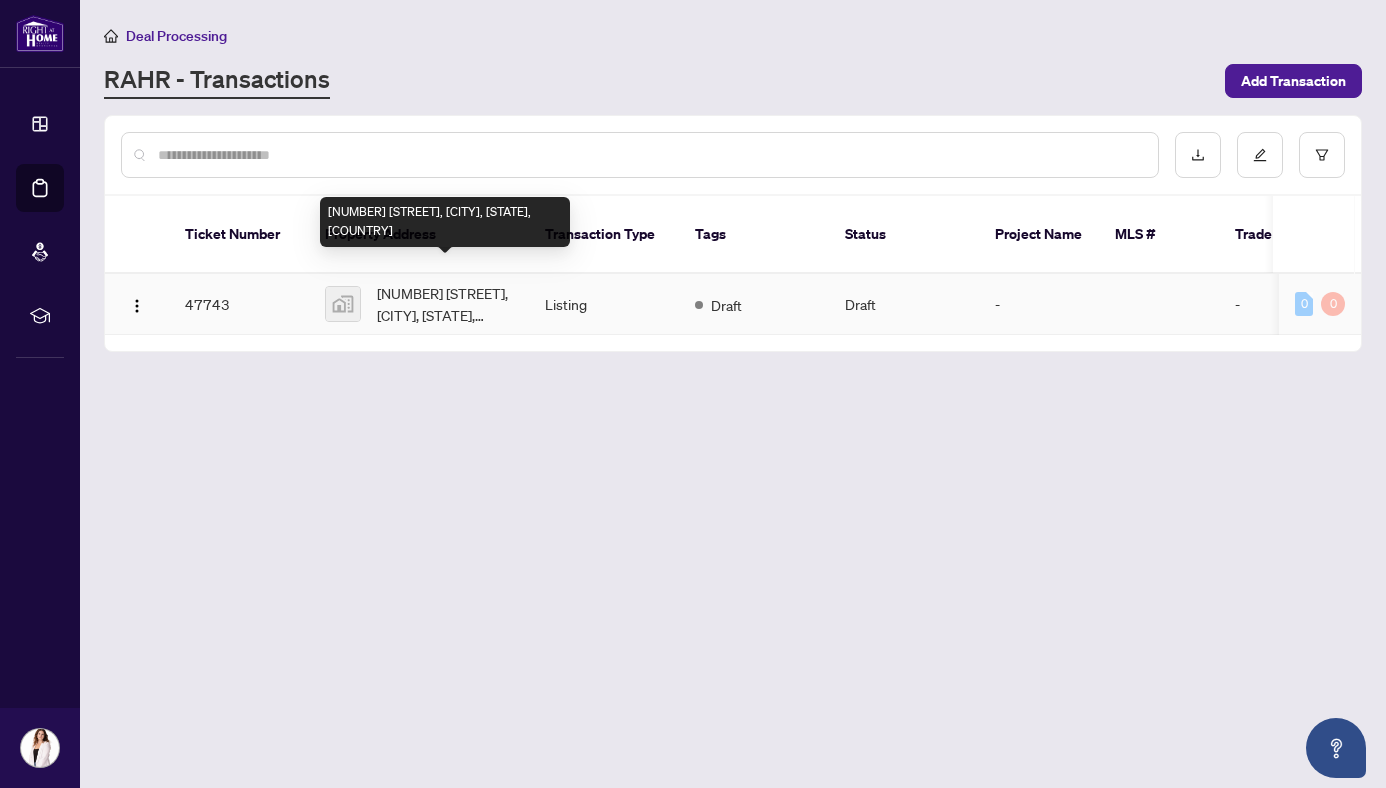 click on "[NUMBER] [STREET], [CITY], [STATE], [COUNTRY]" at bounding box center (445, 304) 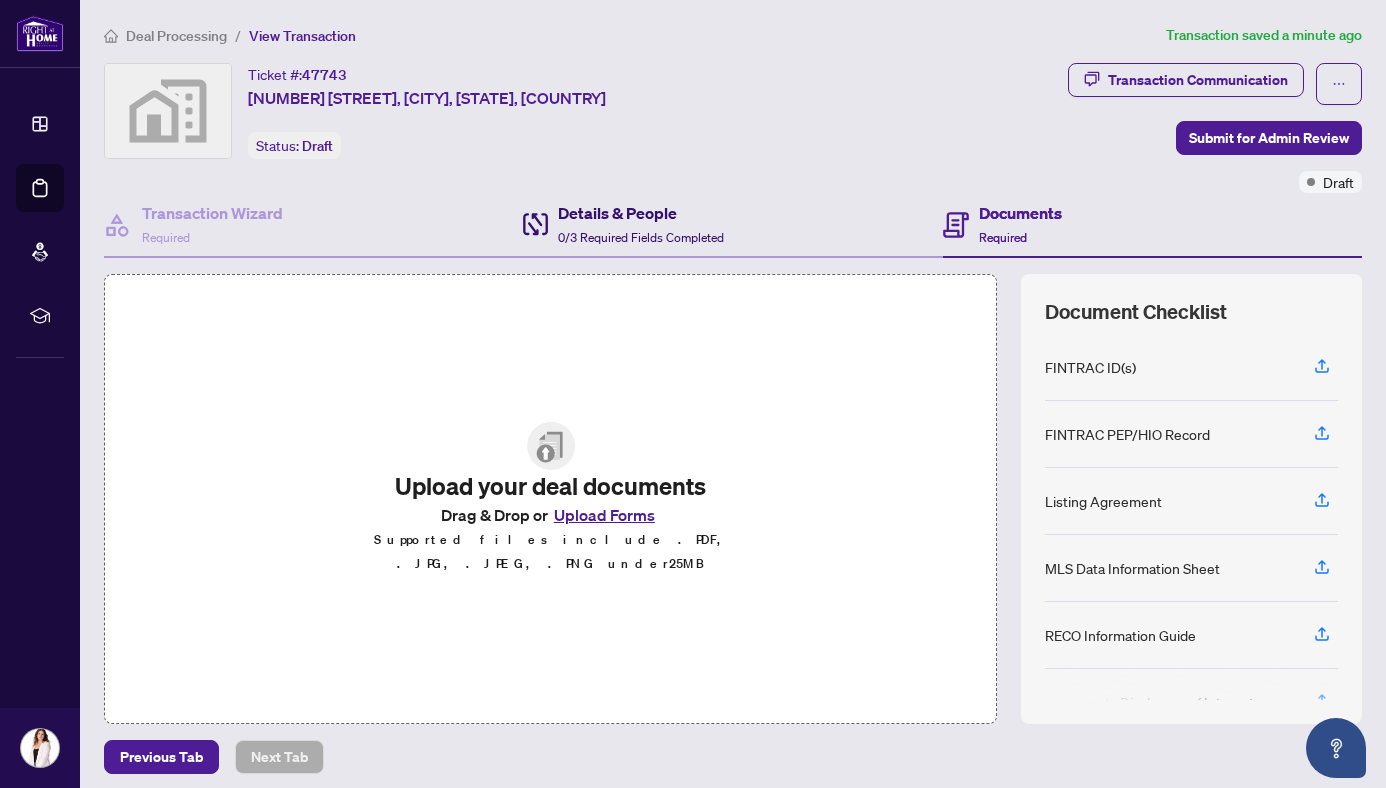 click on "Details & People" at bounding box center [641, 213] 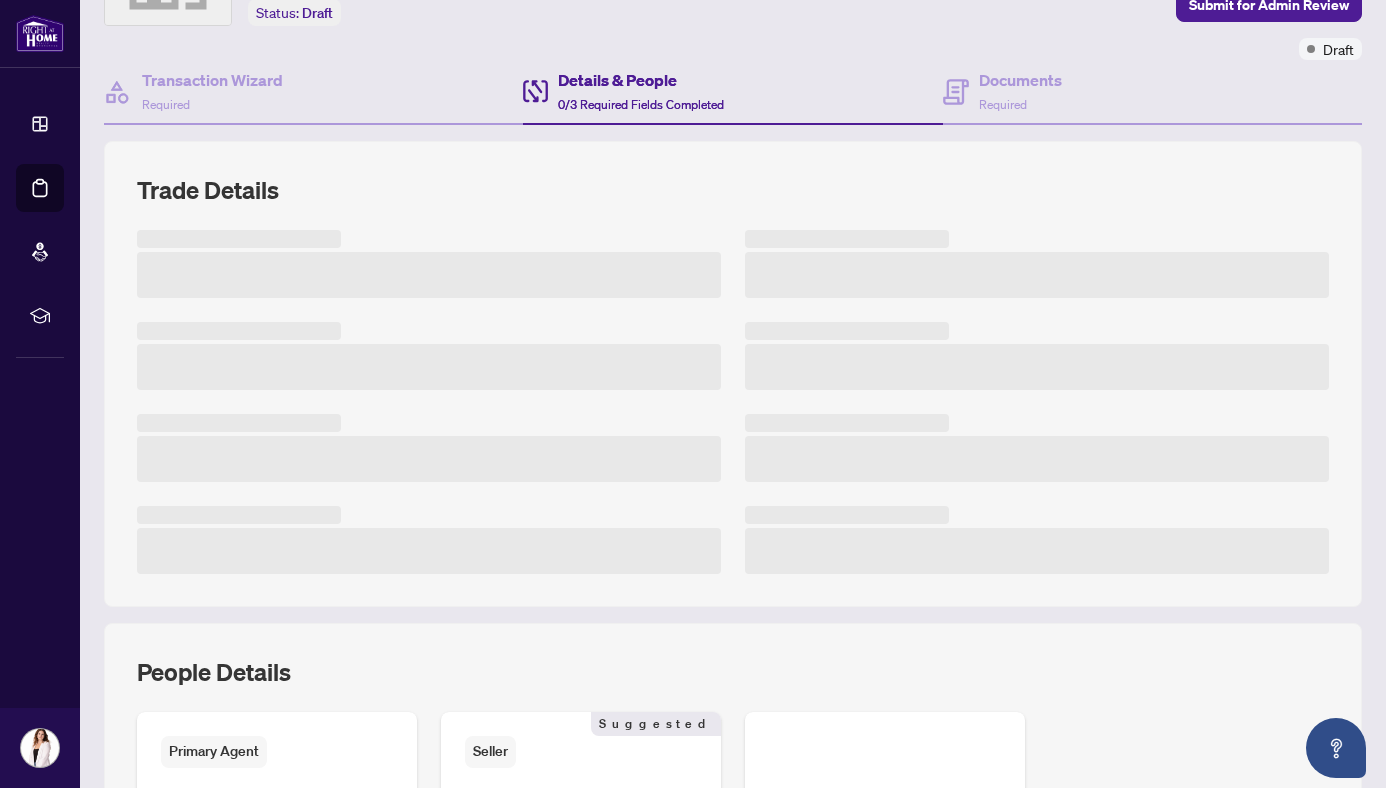 scroll, scrollTop: 334, scrollLeft: 0, axis: vertical 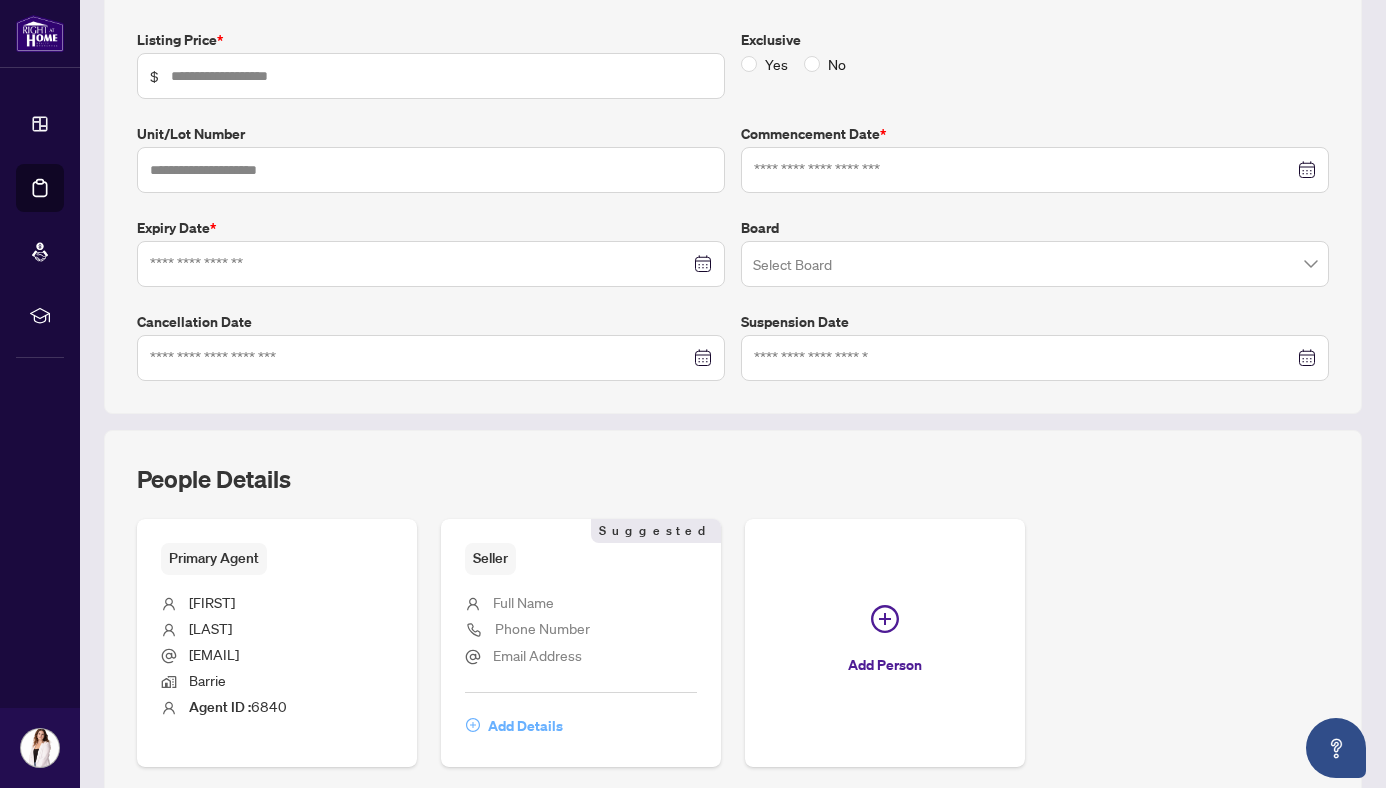 click on "Add Details" at bounding box center [525, 726] 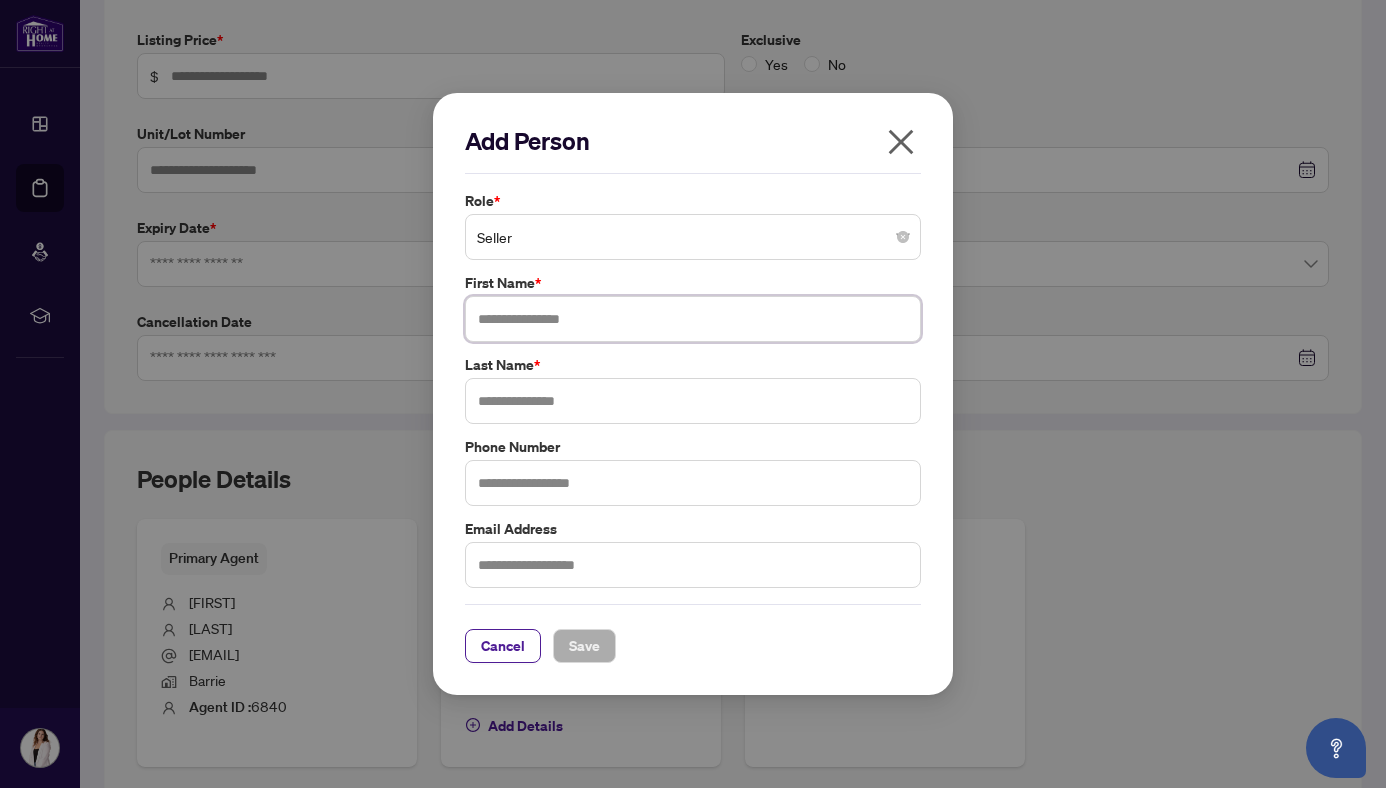 click at bounding box center [693, 319] 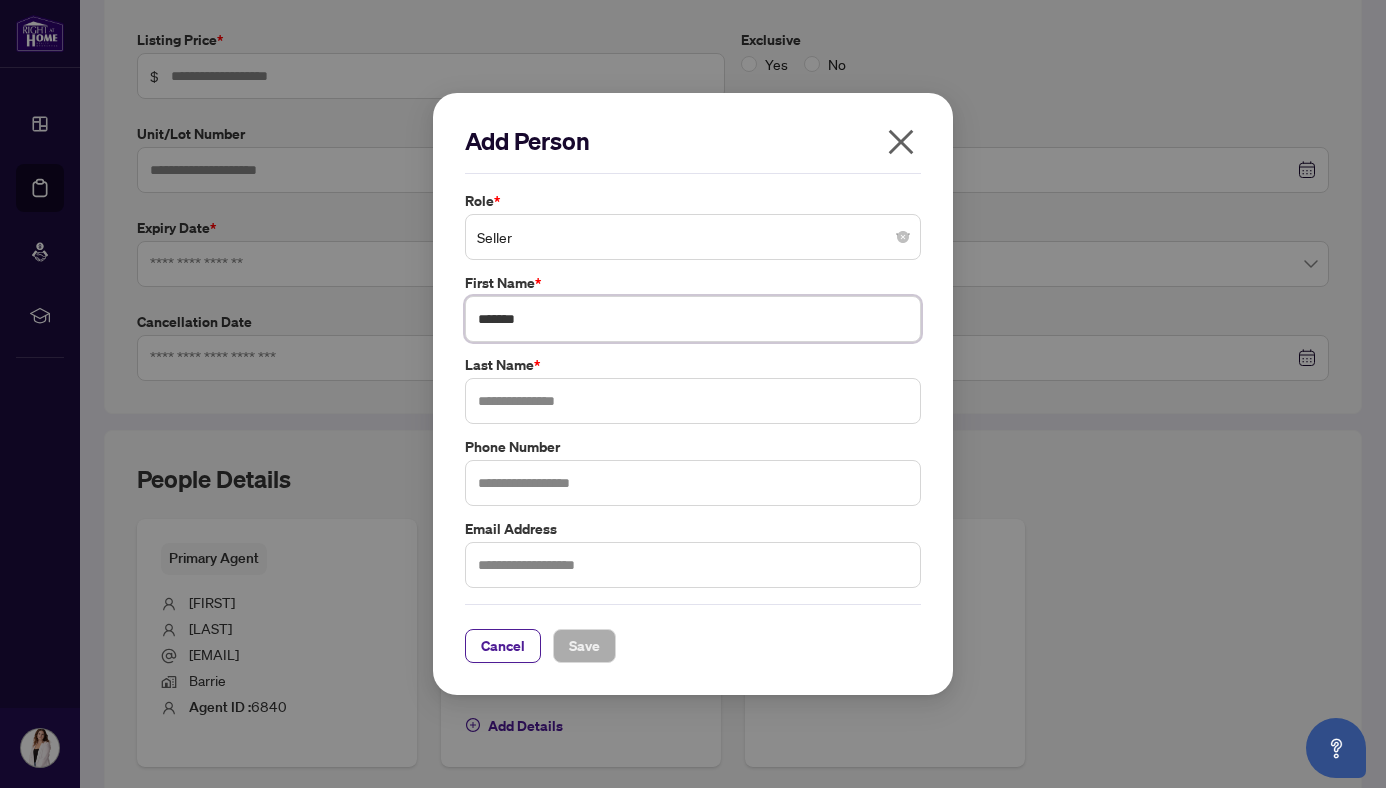 type on "*******" 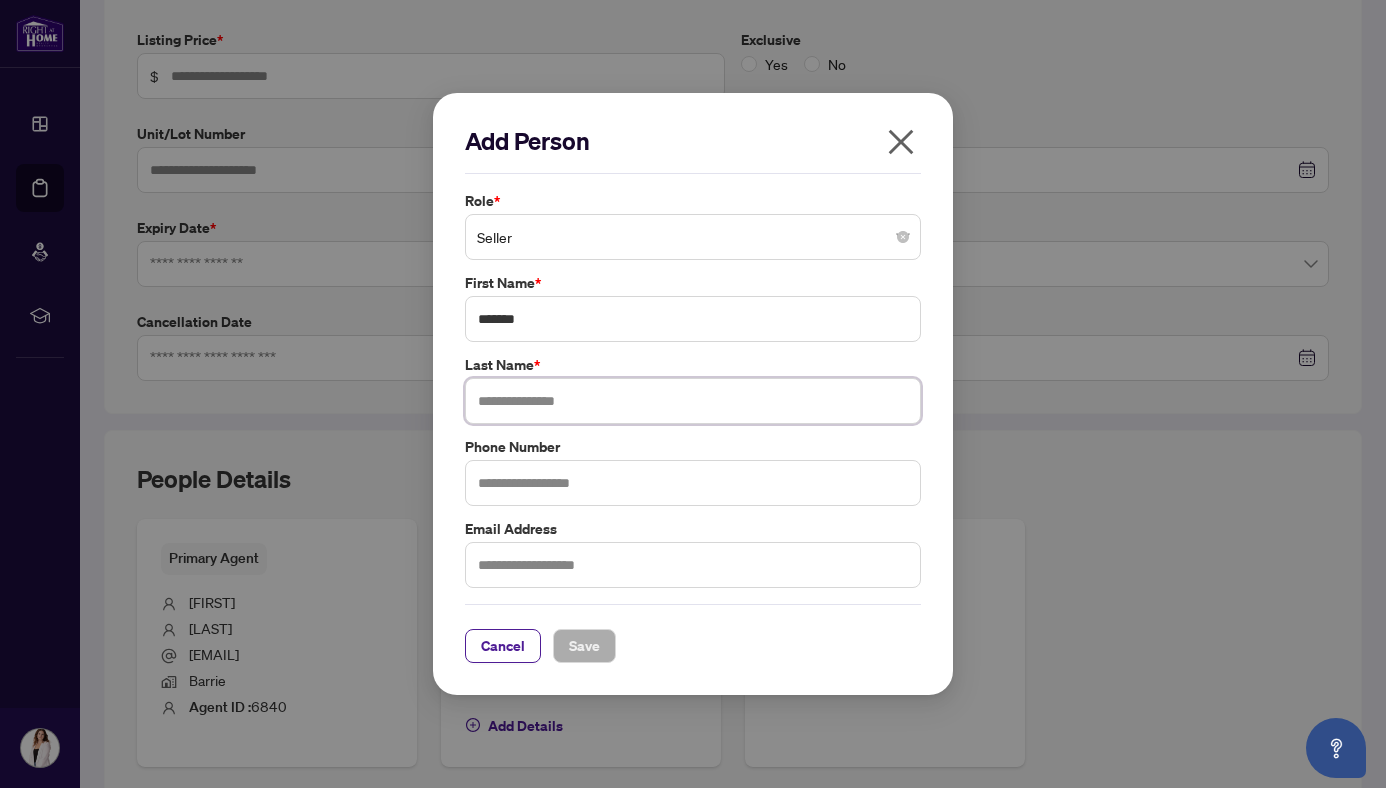 click at bounding box center (693, 401) 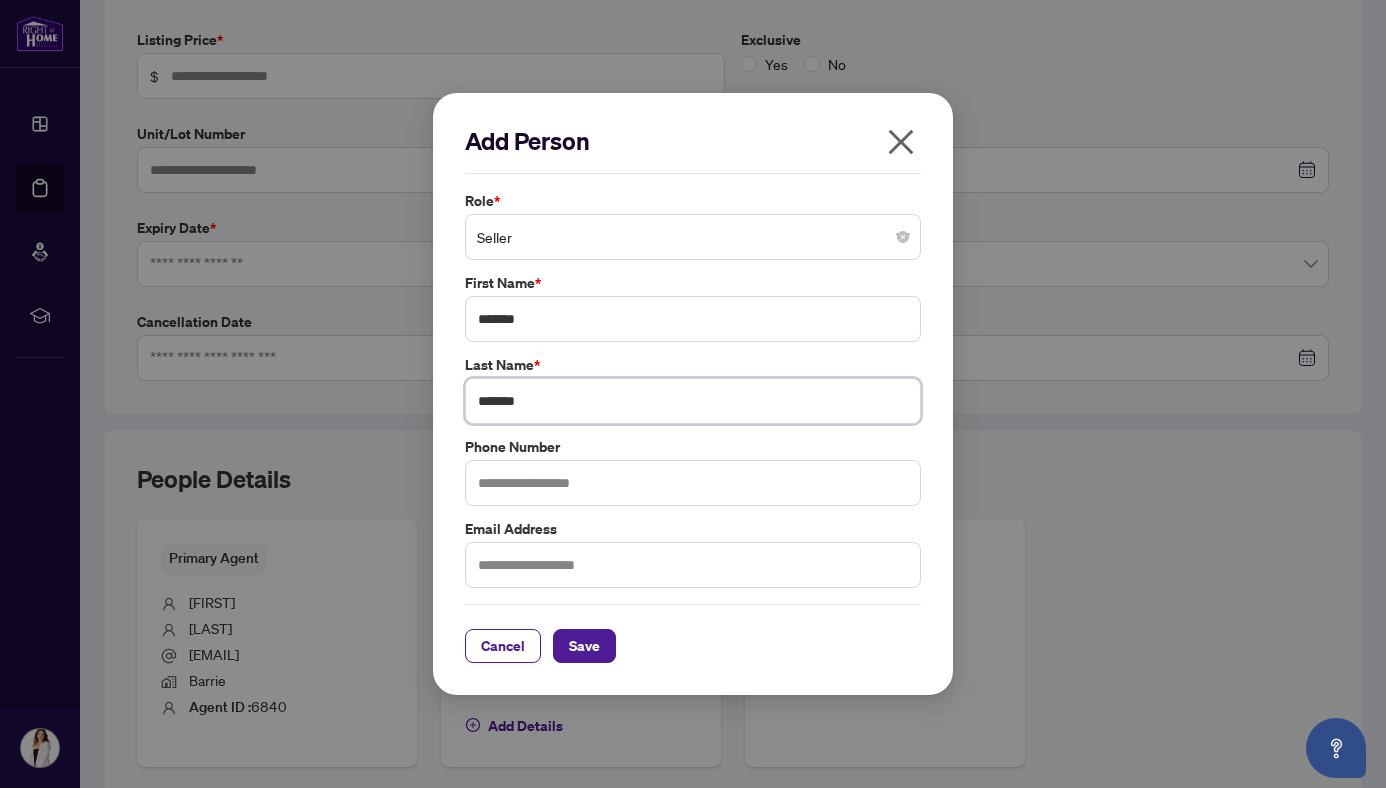 type on "*******" 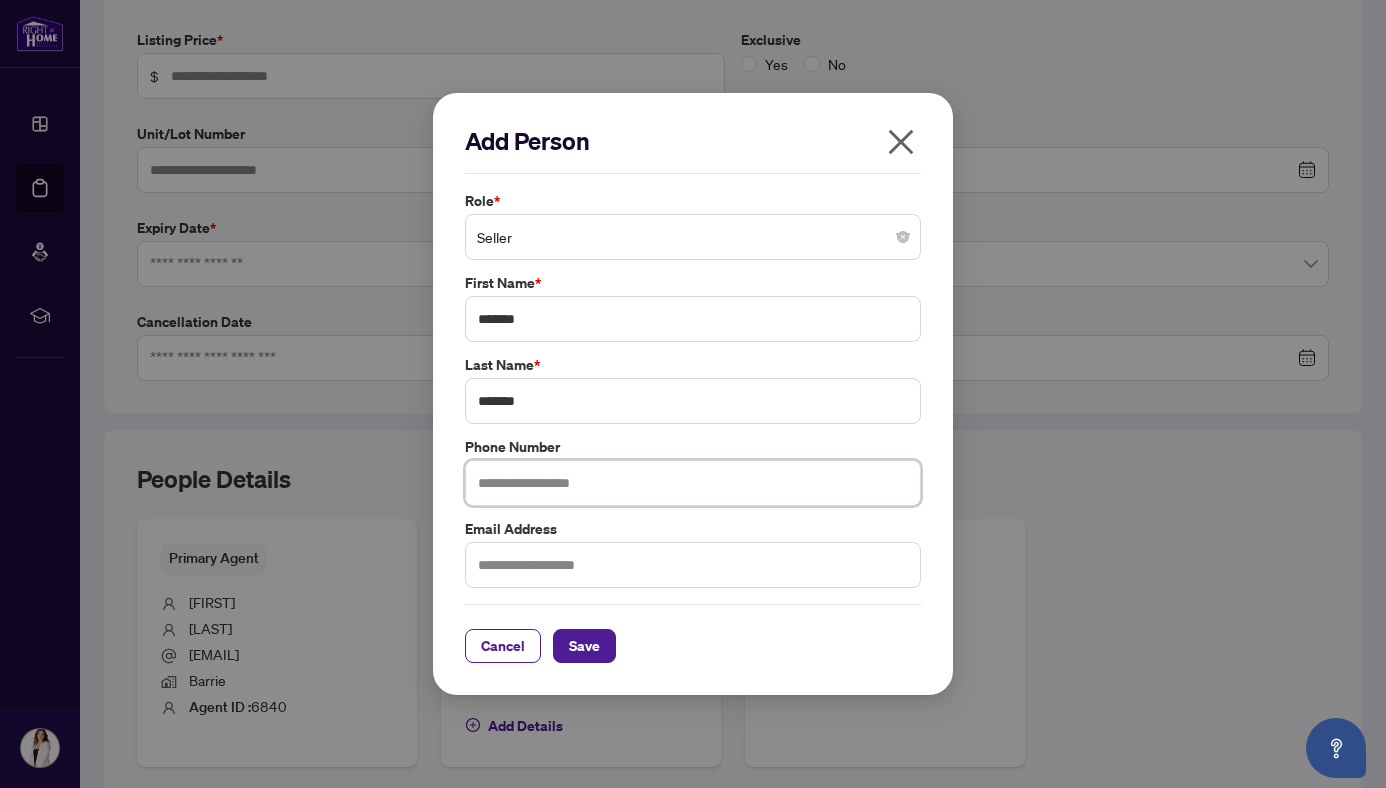 click at bounding box center (693, 483) 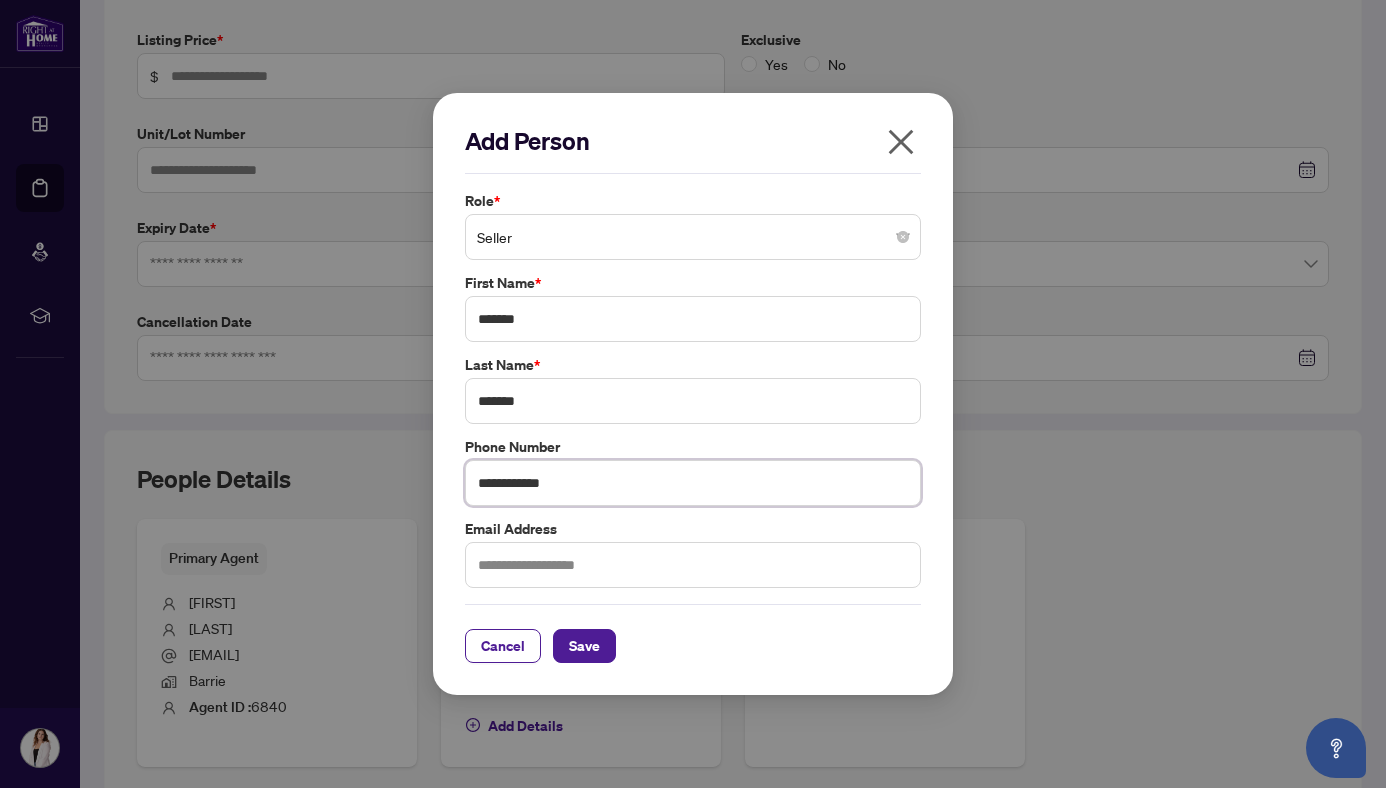type on "**********" 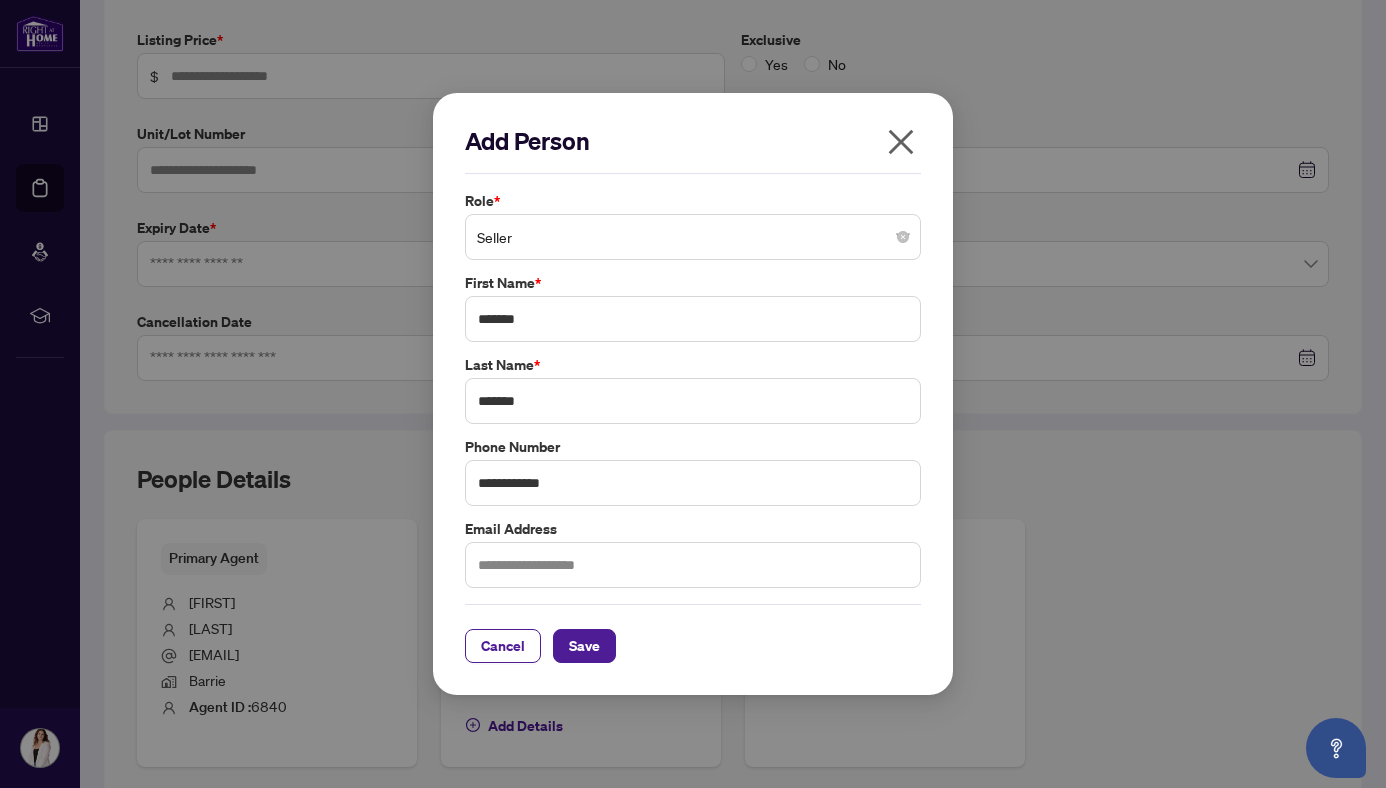 click on "Add Person Role * Seller First Name * [FIRST] Last Name * [LAST] Phone Number * [PHONE] Email Address Cancel Save" at bounding box center (693, 394) 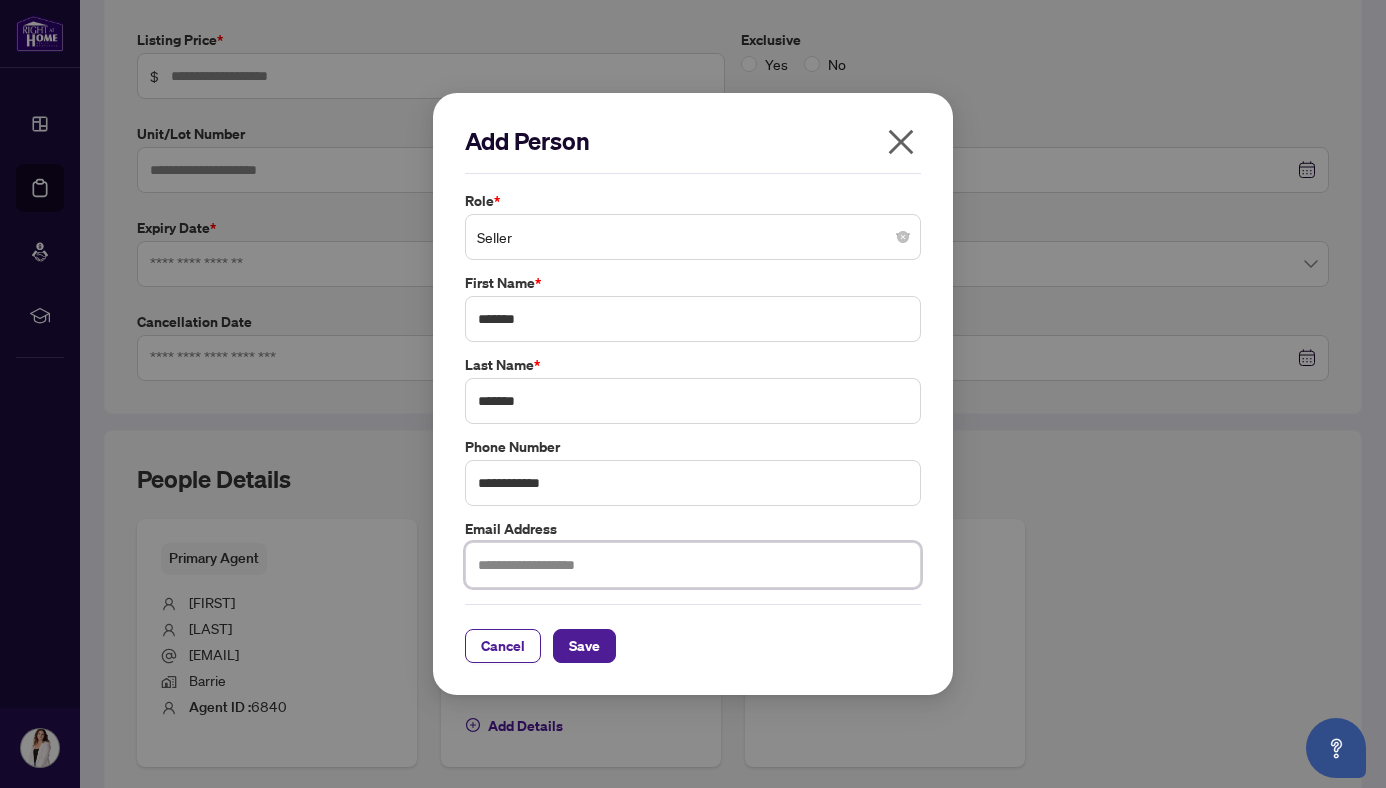 click at bounding box center [693, 565] 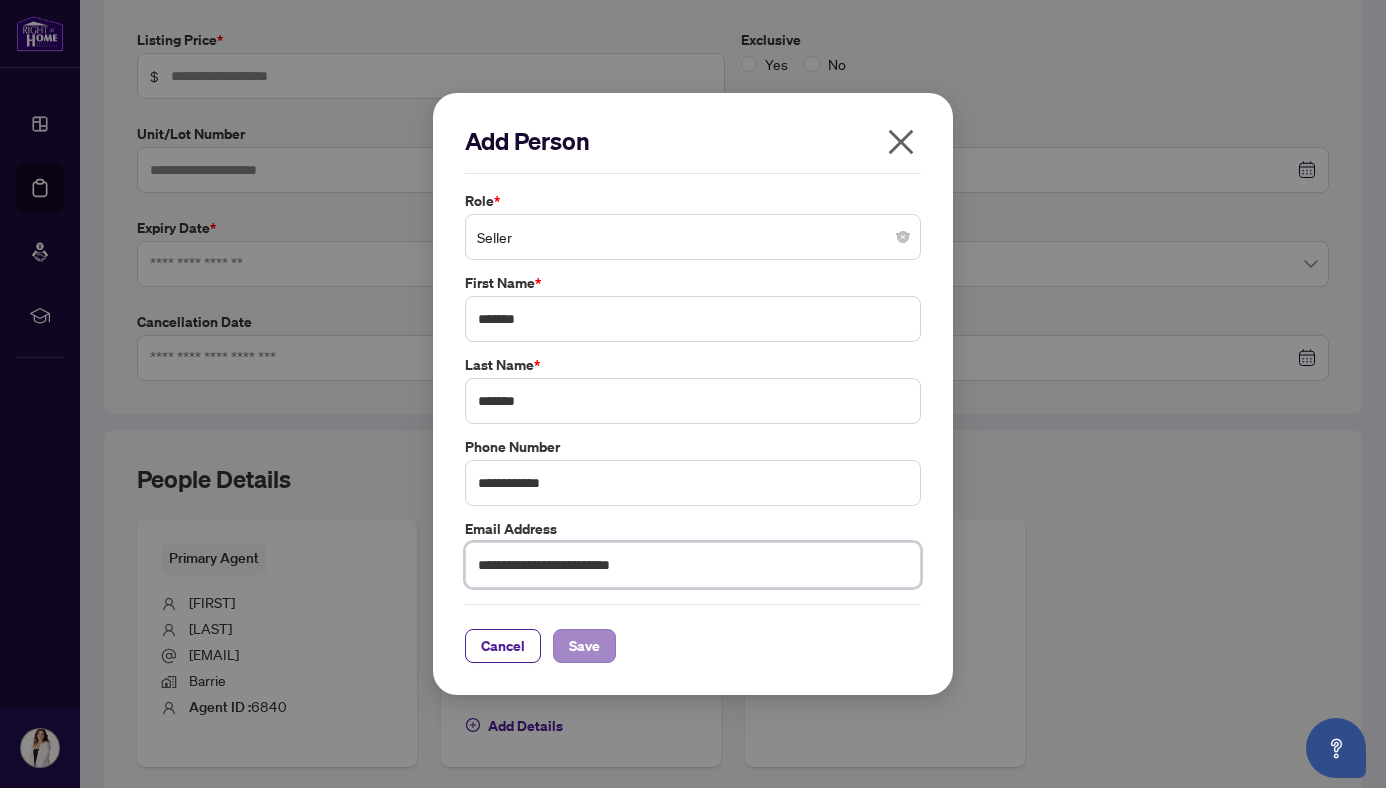 type on "**********" 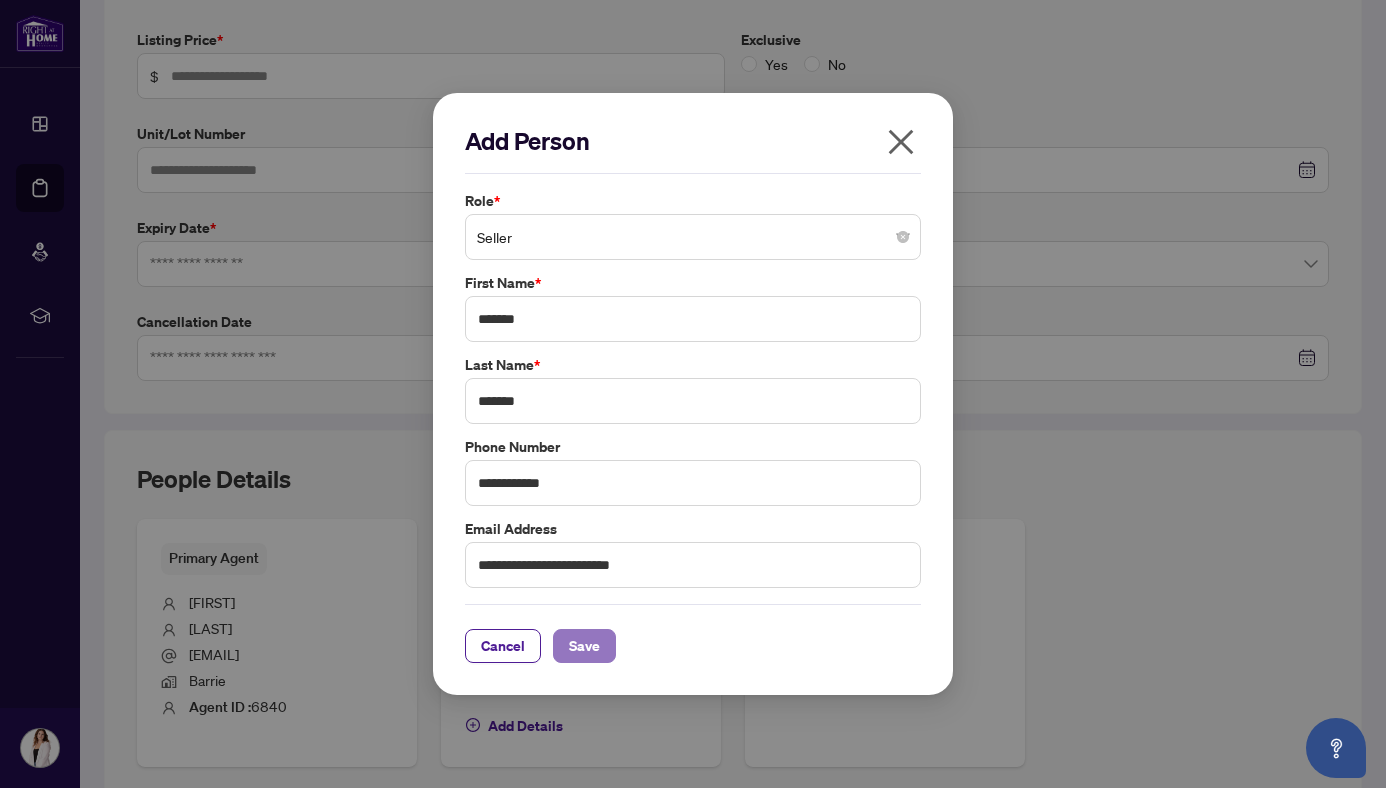 click on "Save" at bounding box center [584, 646] 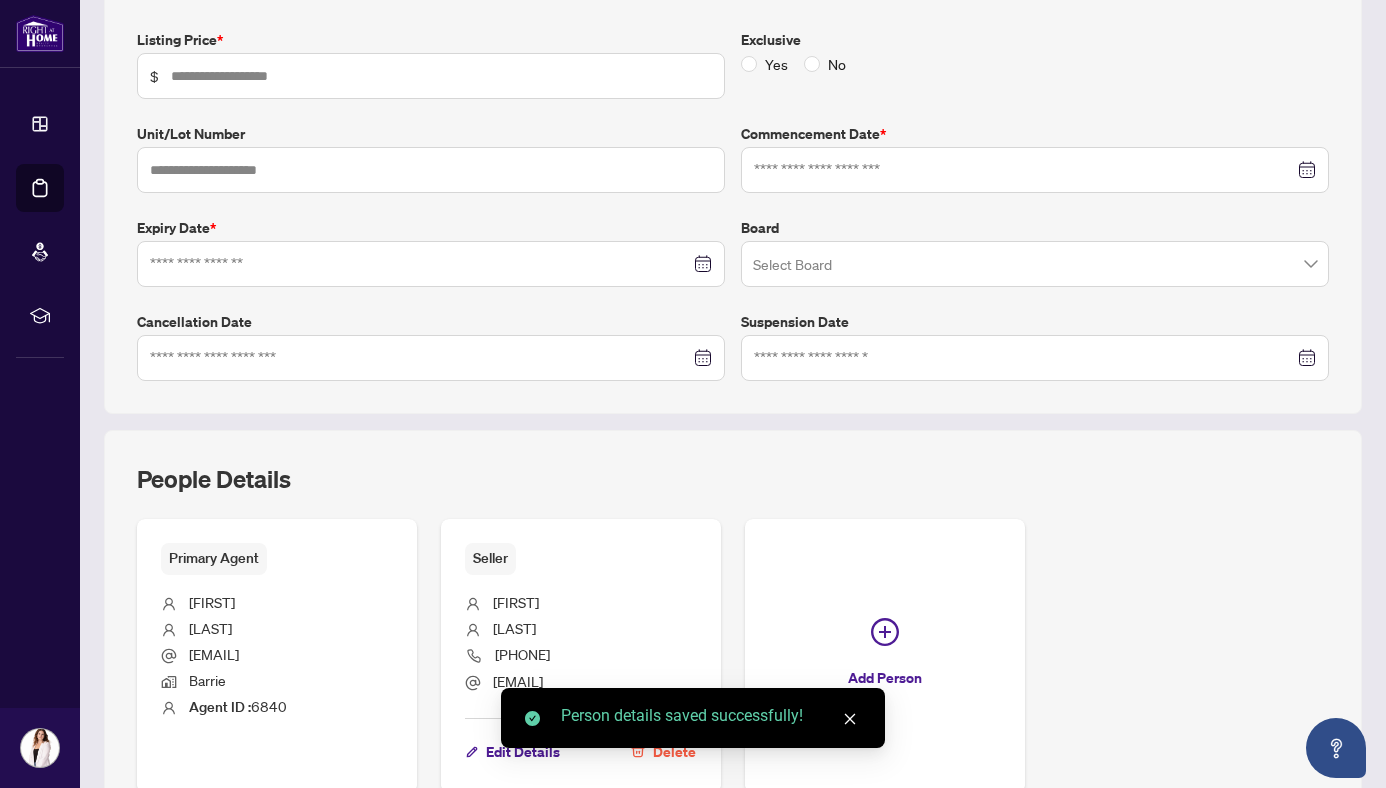 click at bounding box center (1026, 267) 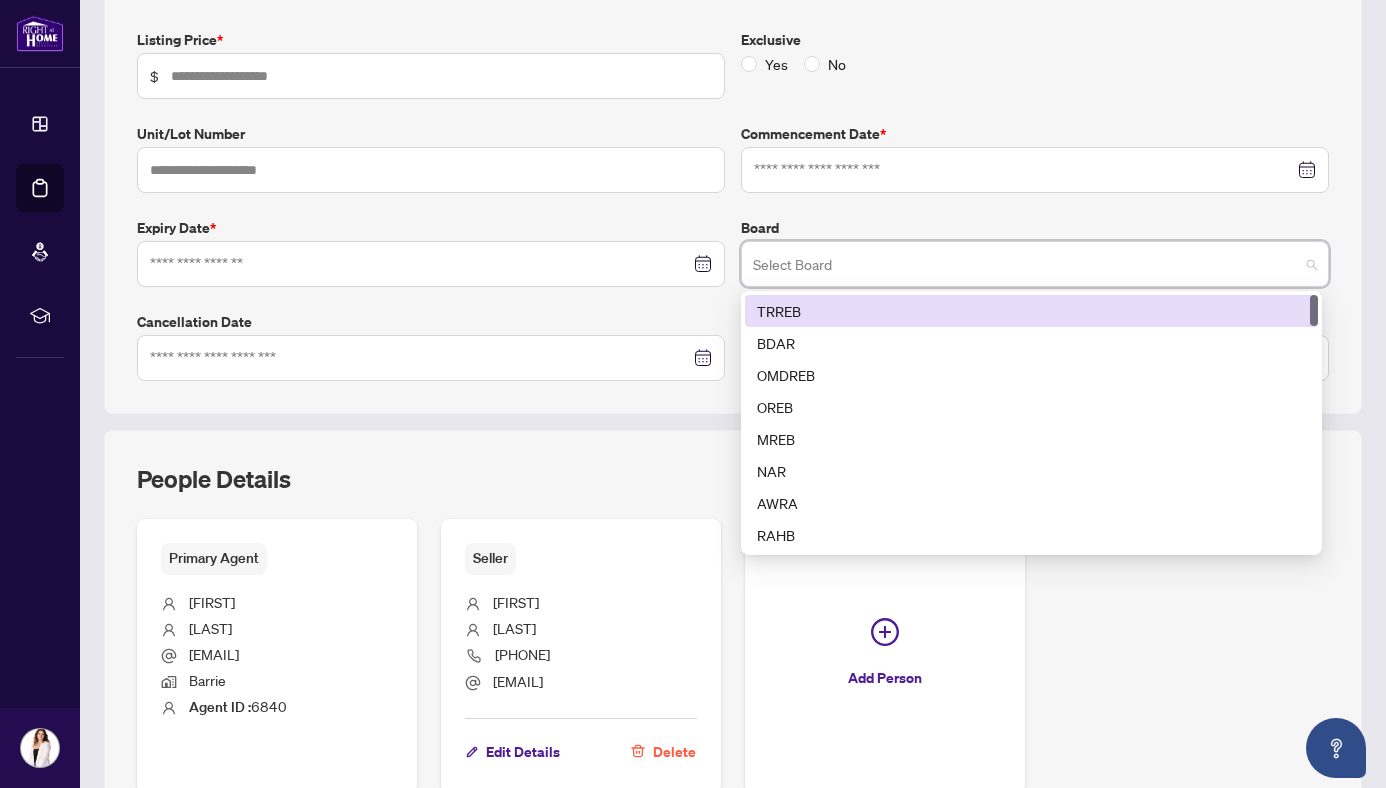 click on "TRREB" at bounding box center [1031, 311] 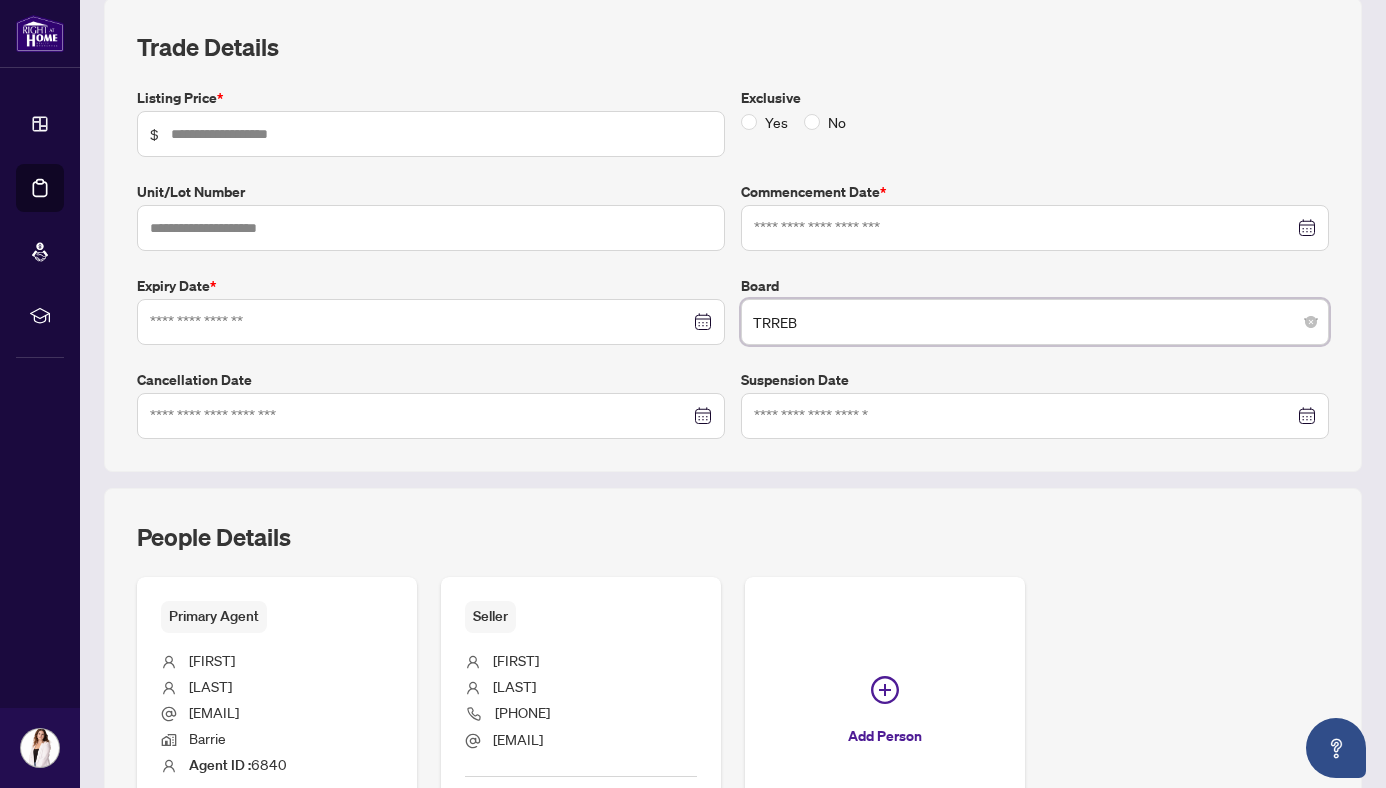 scroll, scrollTop: 275, scrollLeft: 0, axis: vertical 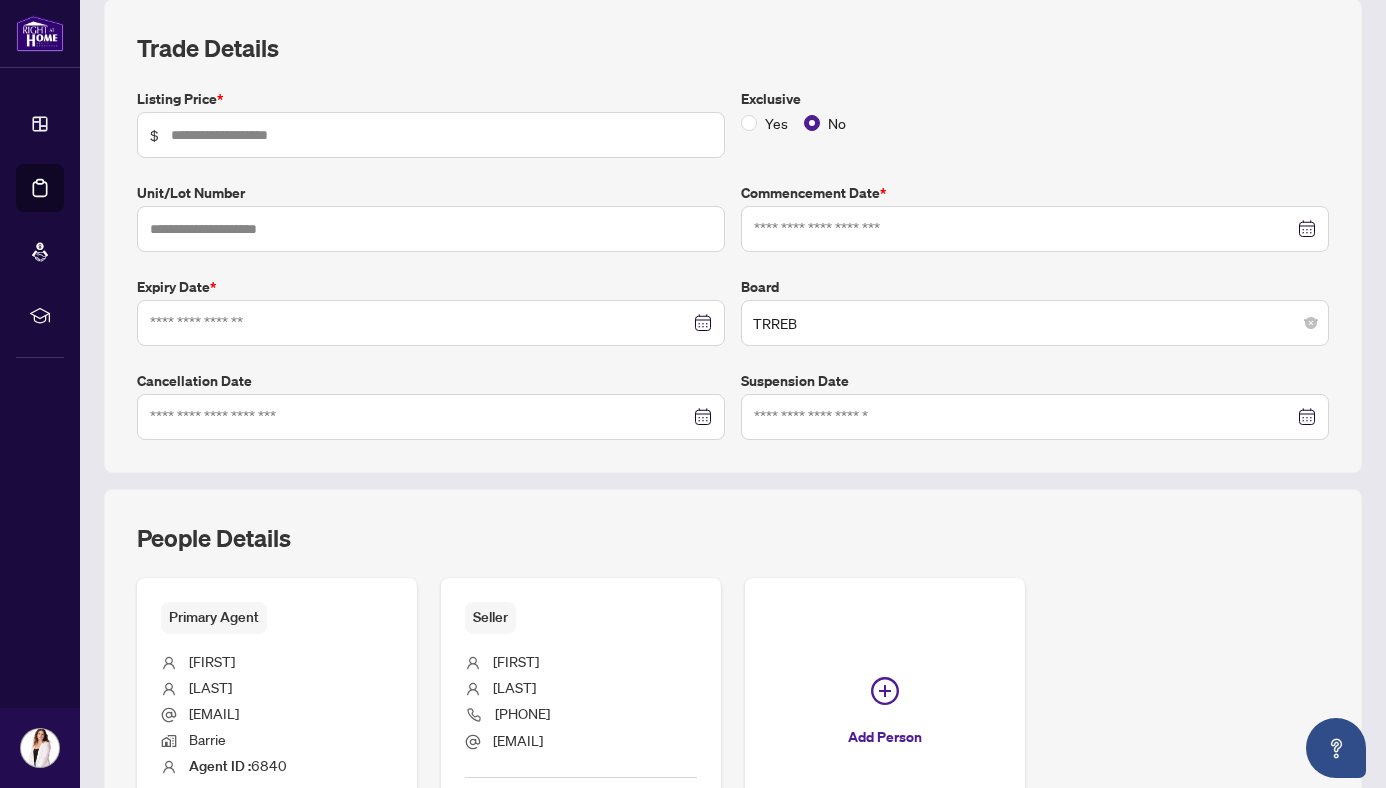click on "Listing Price * $ Exclusive Yes No Unit/Lot Number Commencement Date * Expiry Date * Board TRREB 1 2 TRREB BDAR OMDREB OREB MREB NAR AWRA RAHB CLAR BREB Cancellation Date Suspension Date" at bounding box center (733, 264) 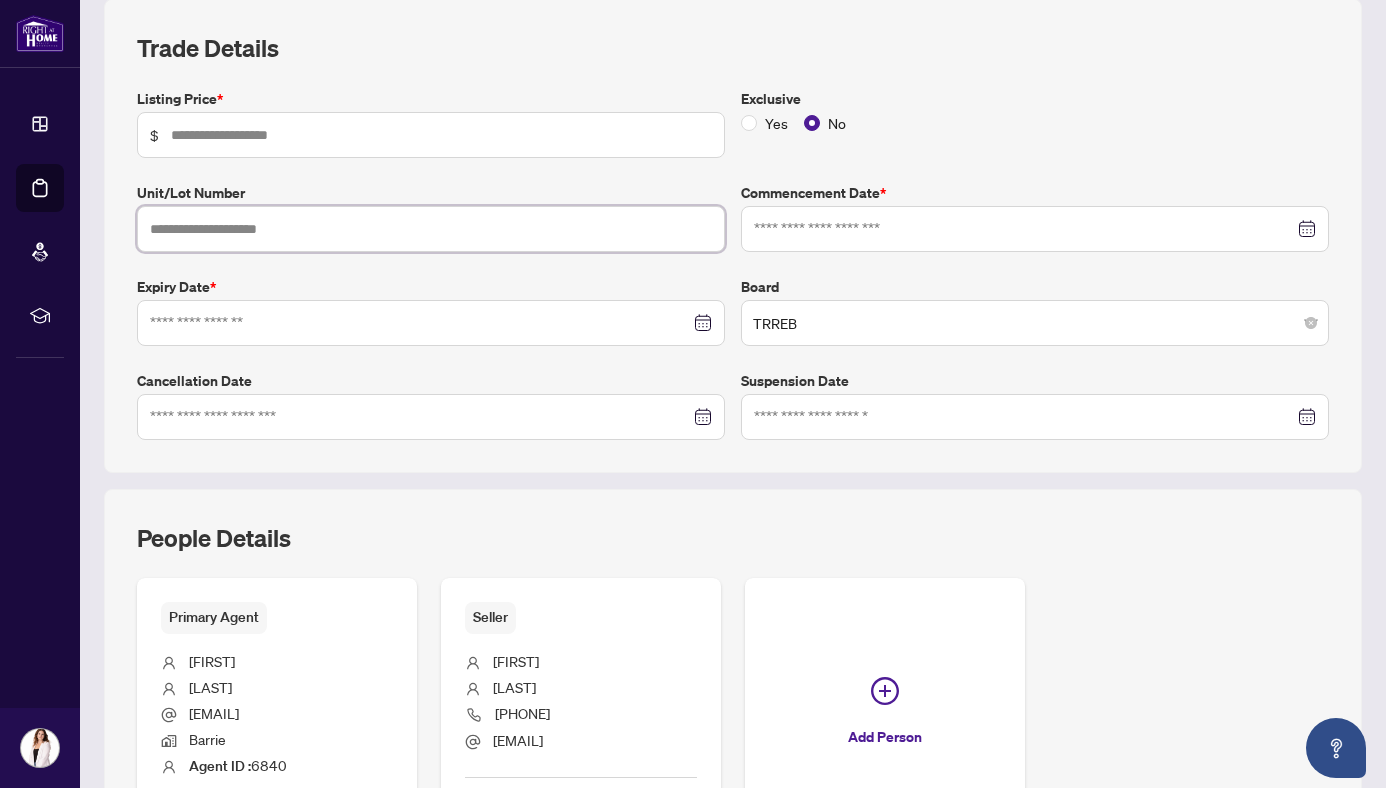 click at bounding box center [431, 229] 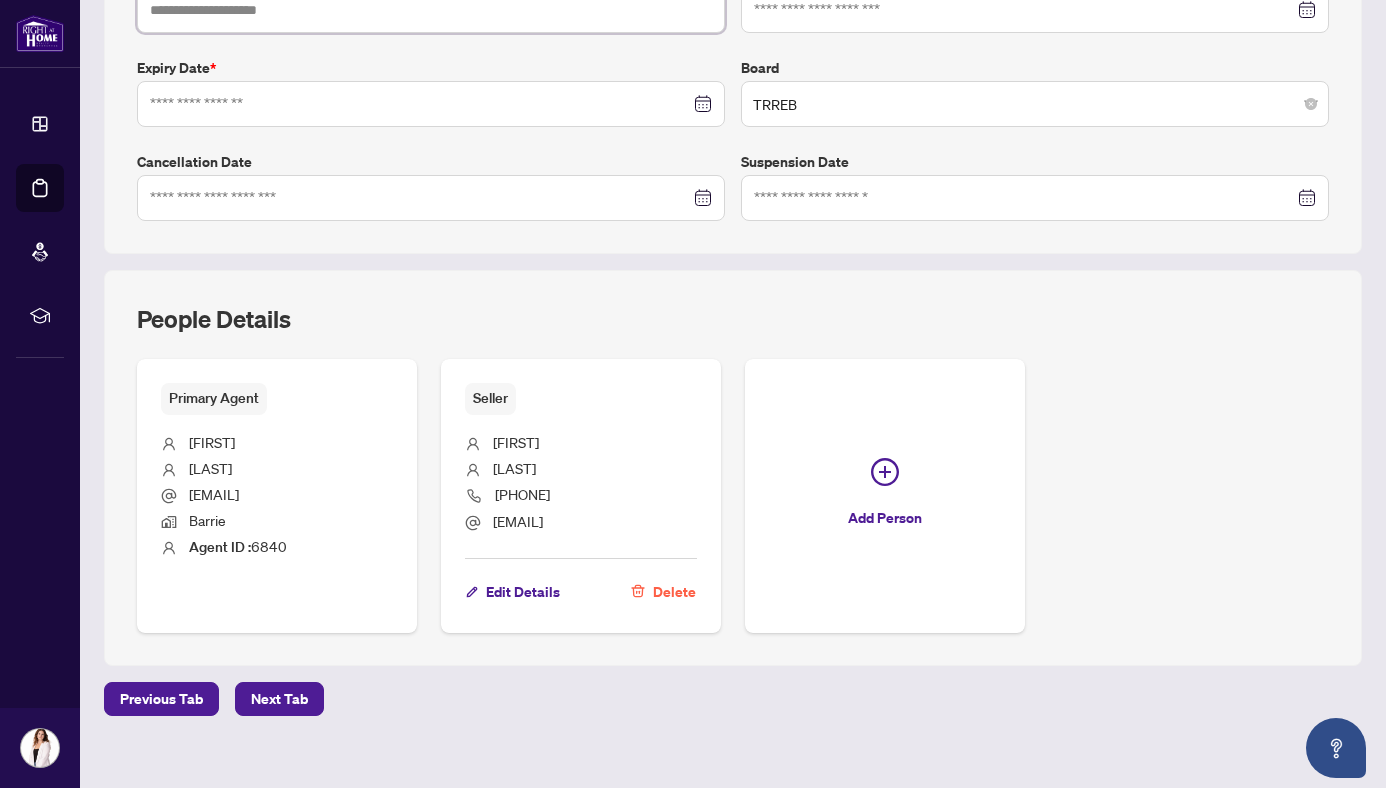 scroll, scrollTop: 514, scrollLeft: 0, axis: vertical 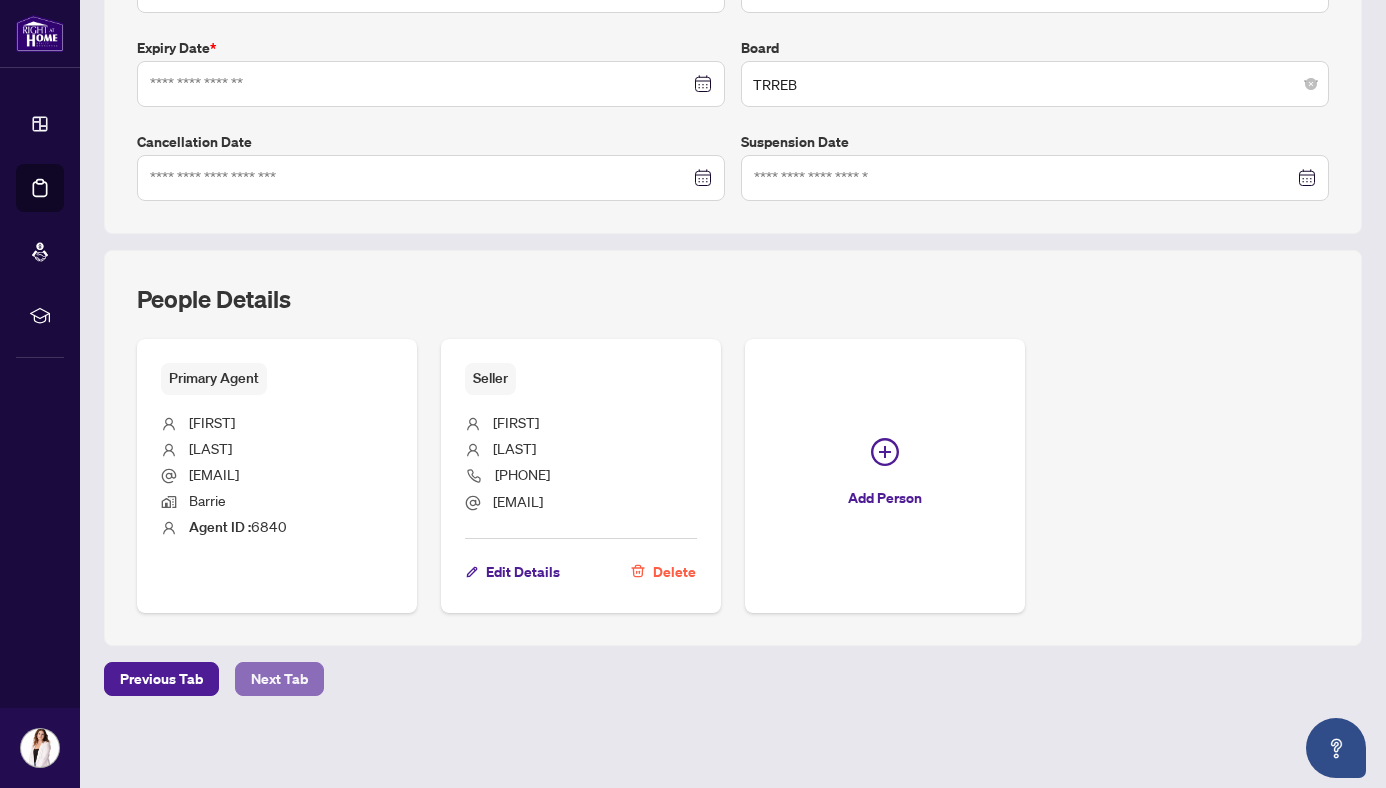 click on "Next Tab" at bounding box center [279, 679] 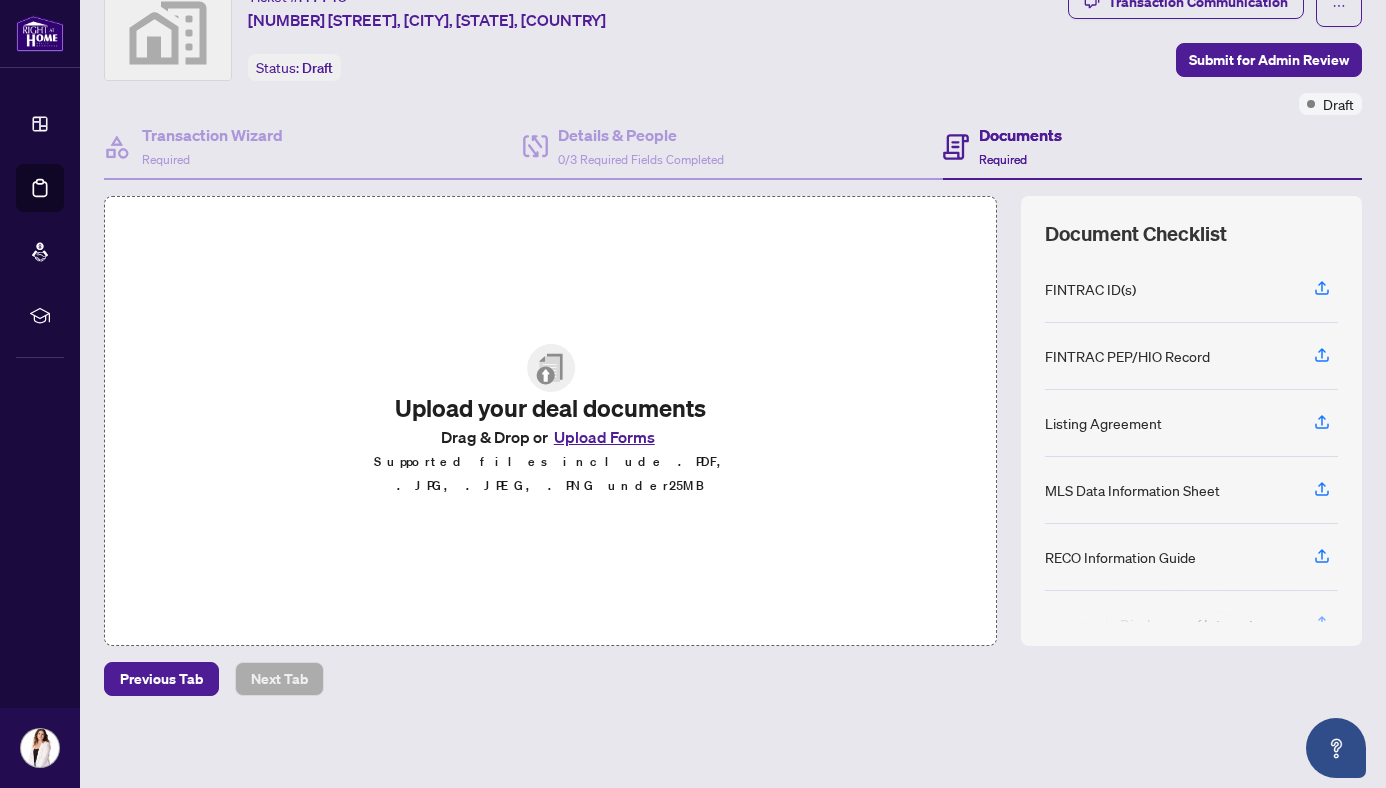 scroll, scrollTop: 60, scrollLeft: 0, axis: vertical 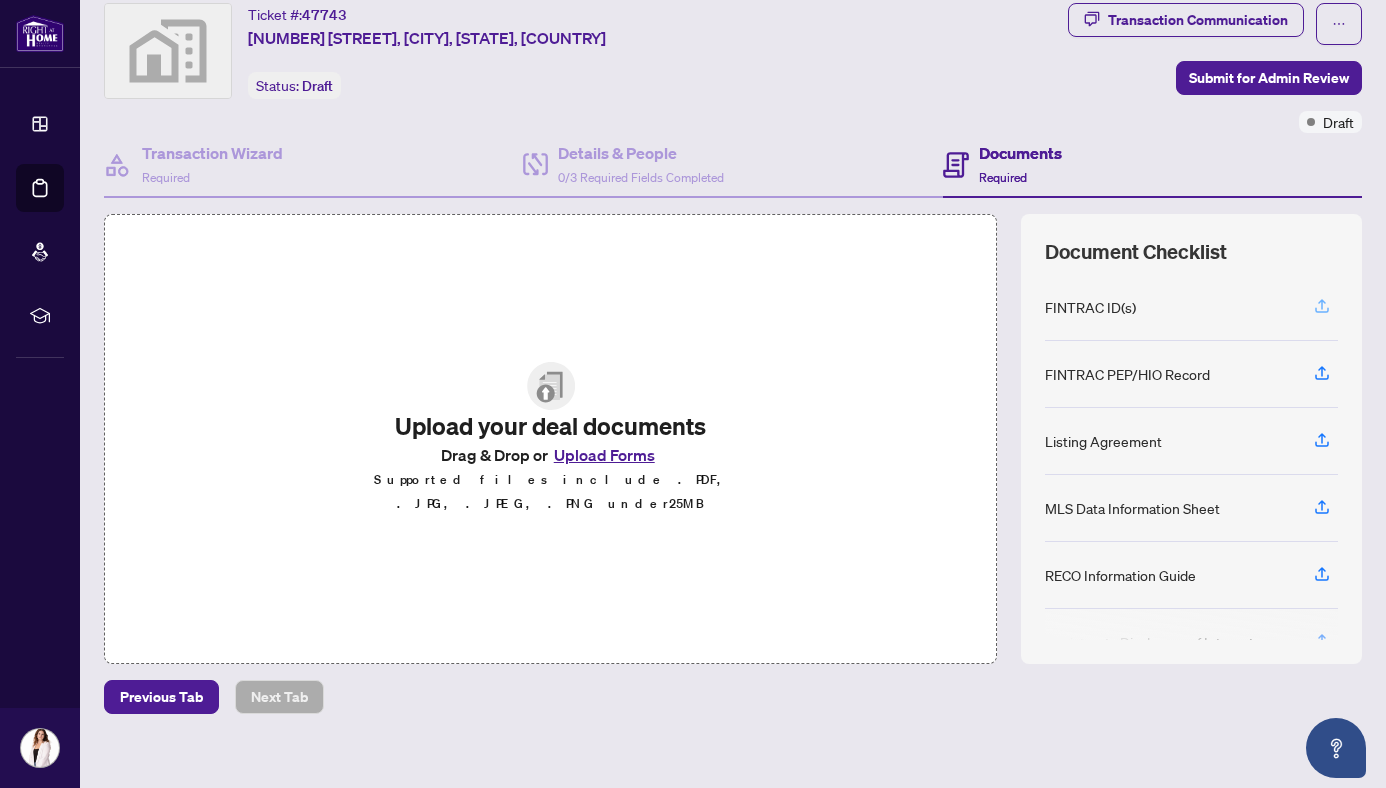 click 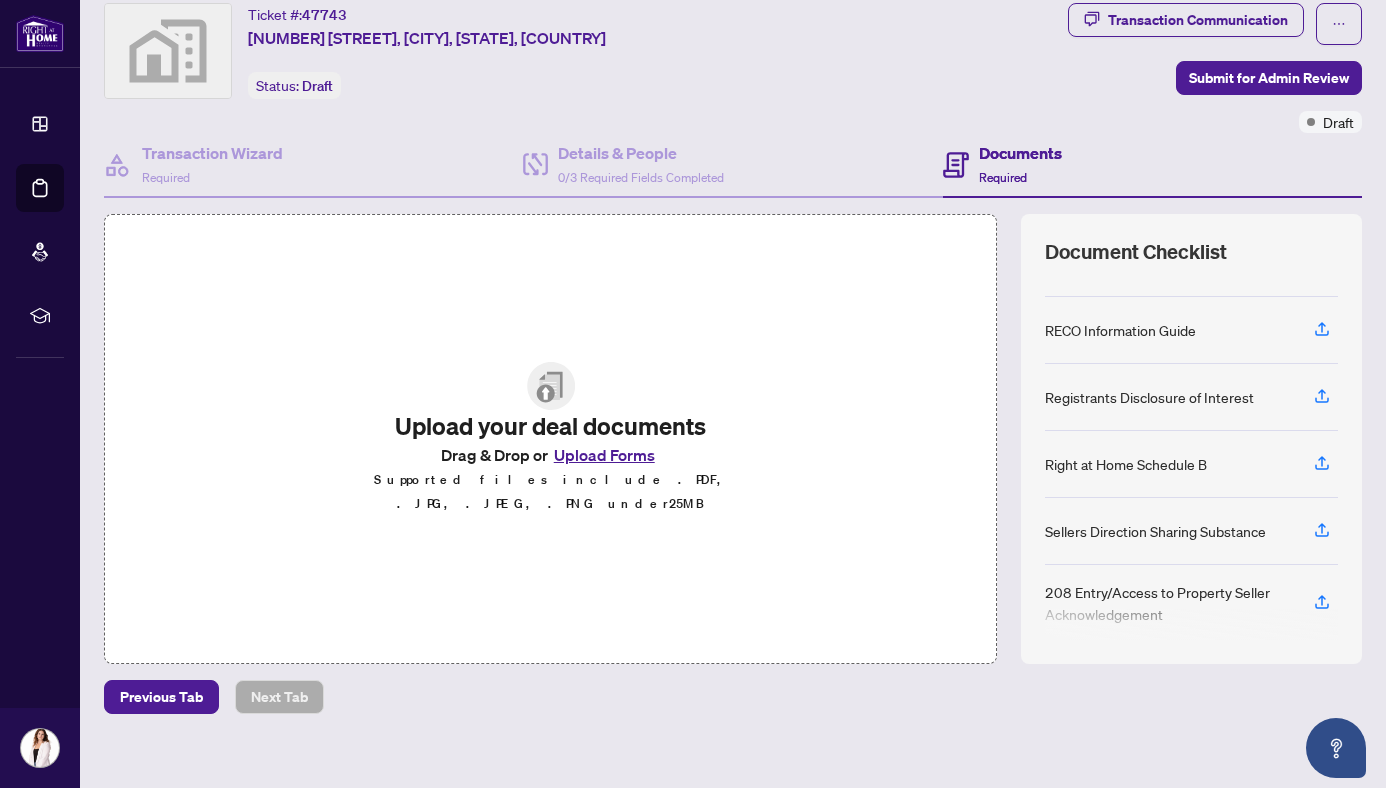 scroll, scrollTop: 331, scrollLeft: 0, axis: vertical 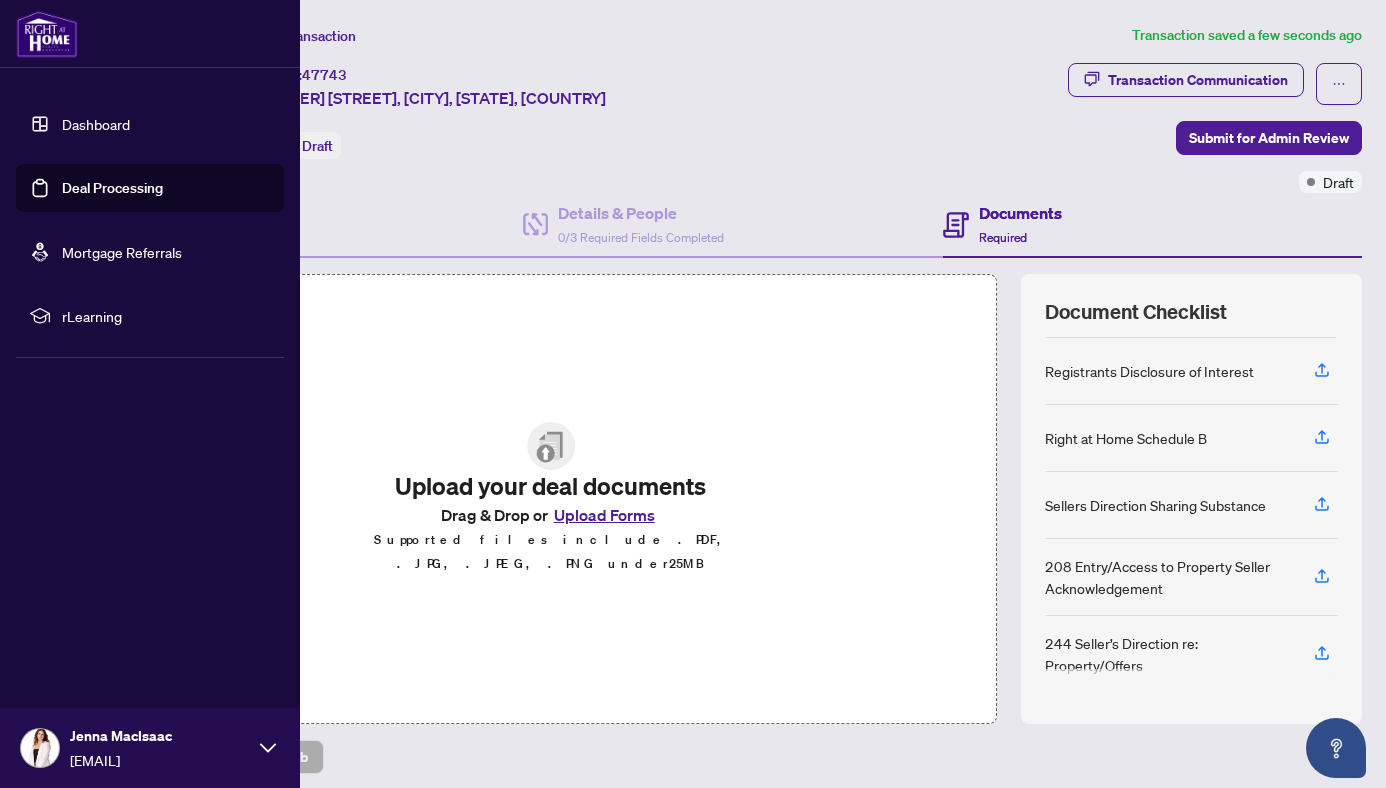 click on "Dashboard" at bounding box center [96, 124] 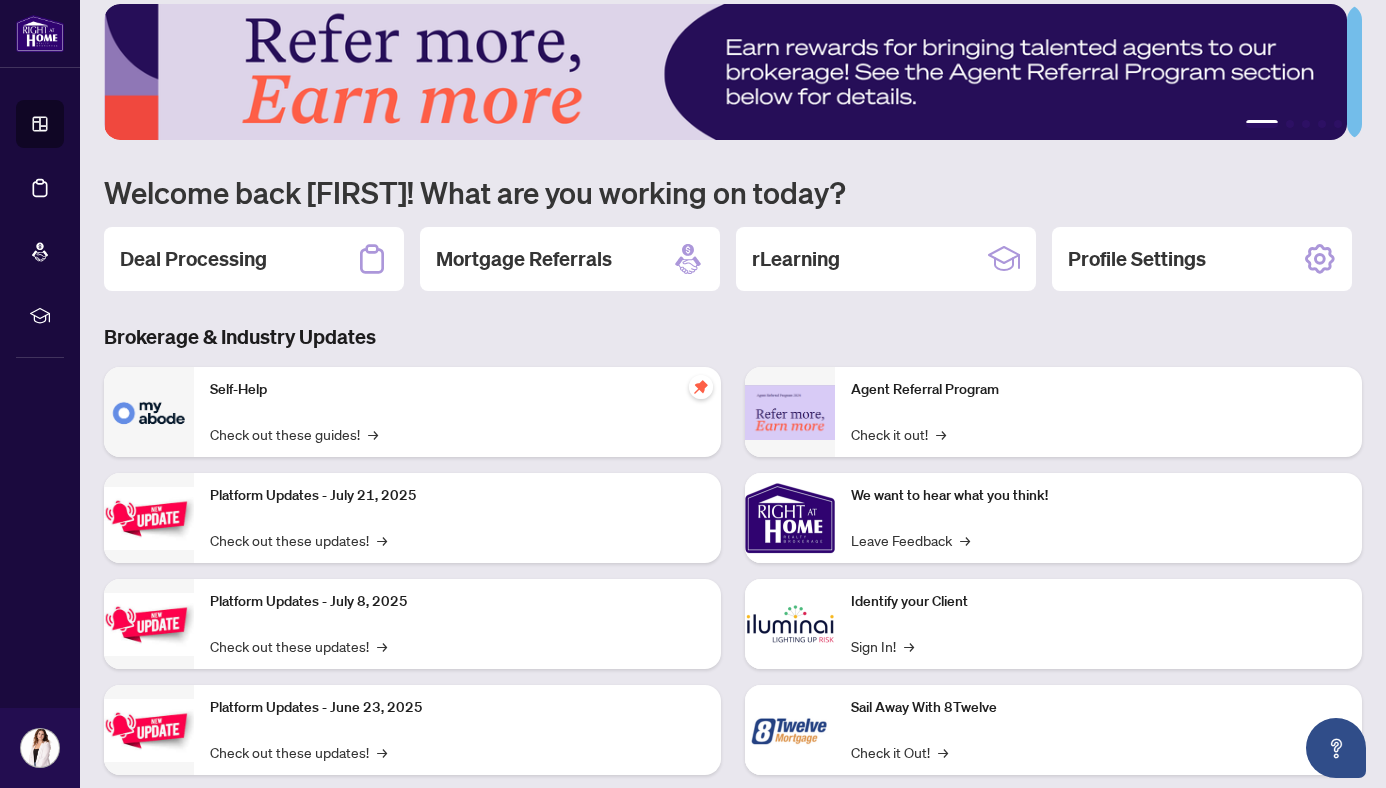 scroll, scrollTop: 0, scrollLeft: 0, axis: both 